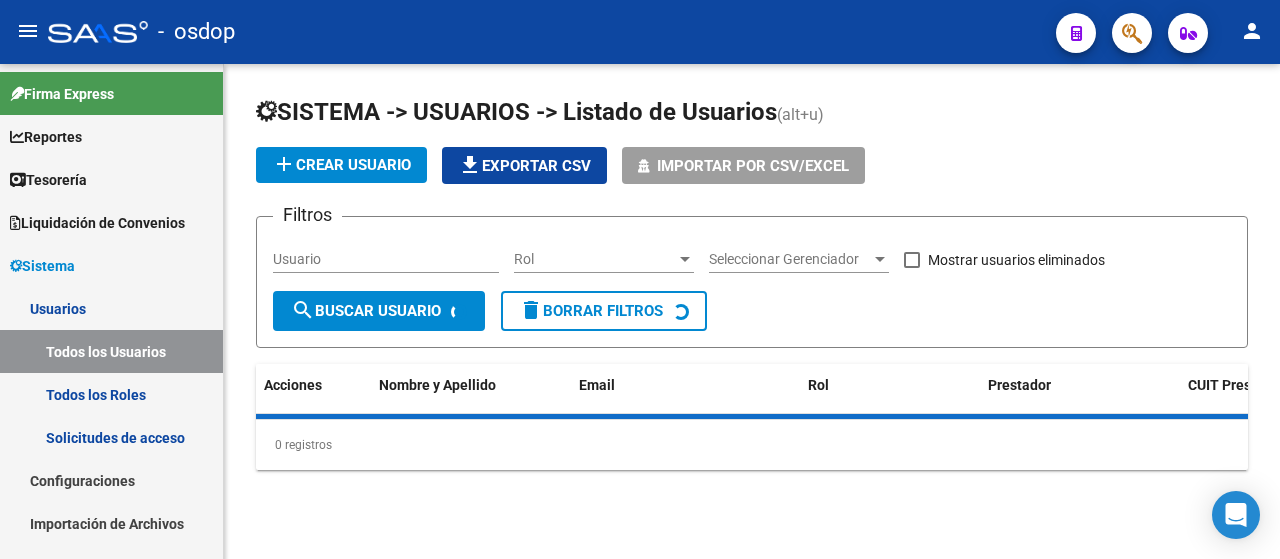 scroll, scrollTop: 0, scrollLeft: 0, axis: both 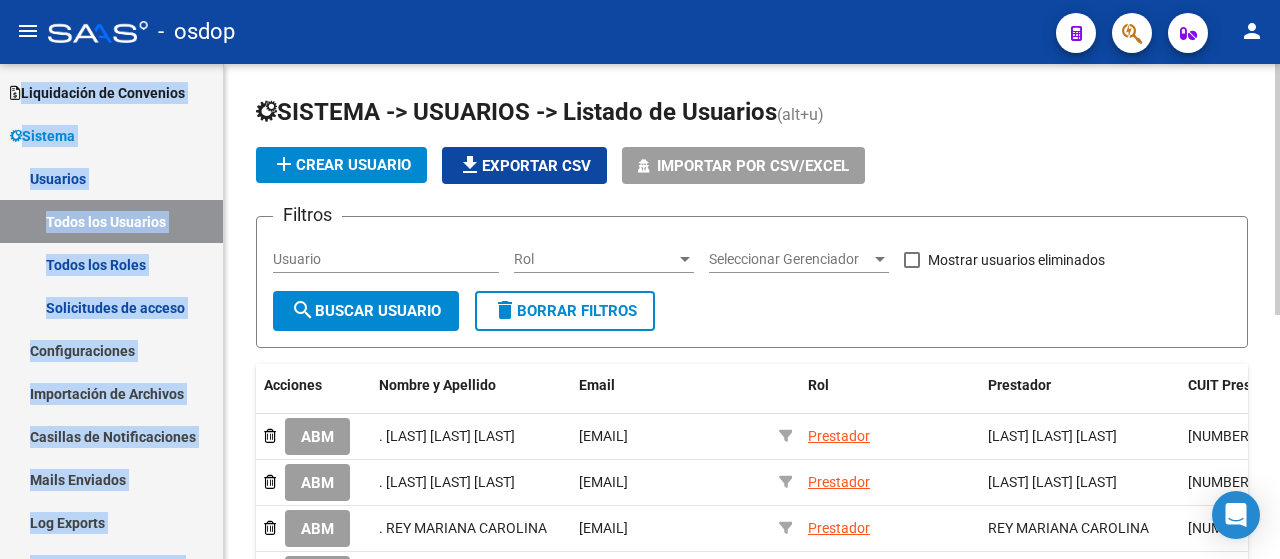 click on "file_download  Exportar CSV" 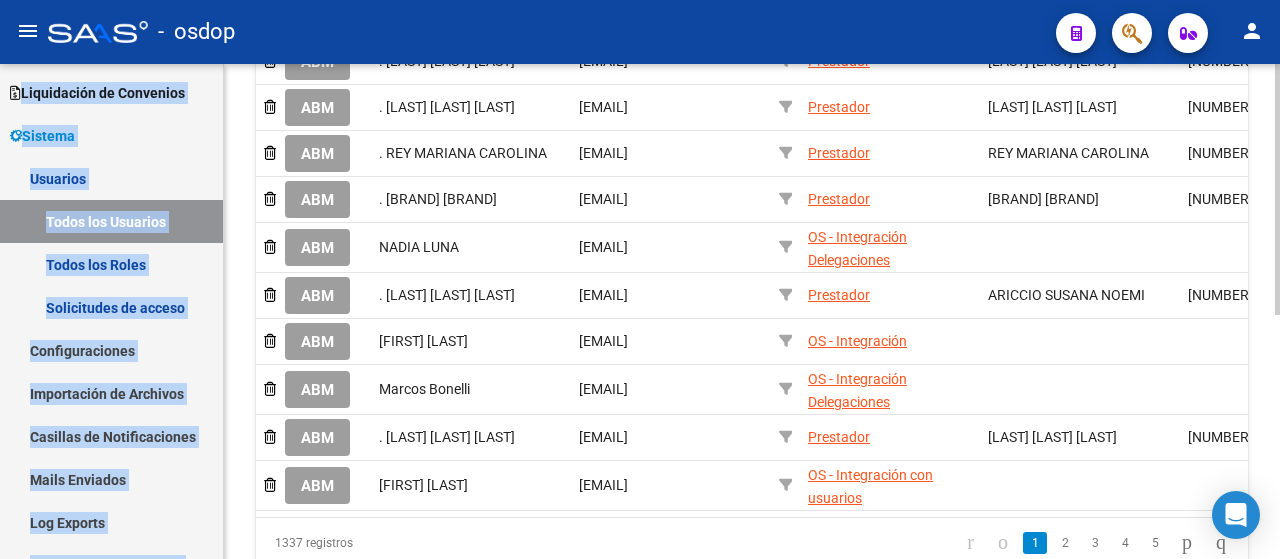 click on "SISTEMA -> USUARIOS -> Listado de Usuarios (alt+u) add Crear Usuario
file_download Exportar CSV Importar por CSV/Excel Filtros Usuario Rol Rol Seleccionar Gerenciador Seleccionar Gerenciador  Mostrar usuarios eliminados  search Buscar Usuario  delete Borrar Filtros  Acciones Nombre y Apellido Email Rol Prestador CUIT Prestador Gerenciador Gerenciador Ultimo inicio sesión Creado por    ABM . [LAST] [LAST] [LAST] [EMAIL] Prestador [LAST] [LAST] [LAST]  [NUMBER]  [DATE] [TIME] Soporte SAAS ([DATE] [TIME])    ABM . [LAST] [LAST] [LAST] [EMAIL] Prestador [LAST] [LAST] [LAST]  [NUMBER]  [DATE] [TIME] Soporte SAAS ([DATE] [TIME])    ABM . [LAST] [LAST] [LAST] [EMAIL] Prestador [LAST] [LAST] [LAST]  [NUMBER]  [DATE] [TIME] Leonardo Sarmoria ([DATE] [TIME])    ABM . [LAST] [LAST] [LAST] [EMAIL] Prestador [LAST] [LAST] [LAST]  [NUMBER]  [DATE] [TIME] Leonardo Sarmoria ([DATE] [TIME])    ABM [LAST] [LAST]" 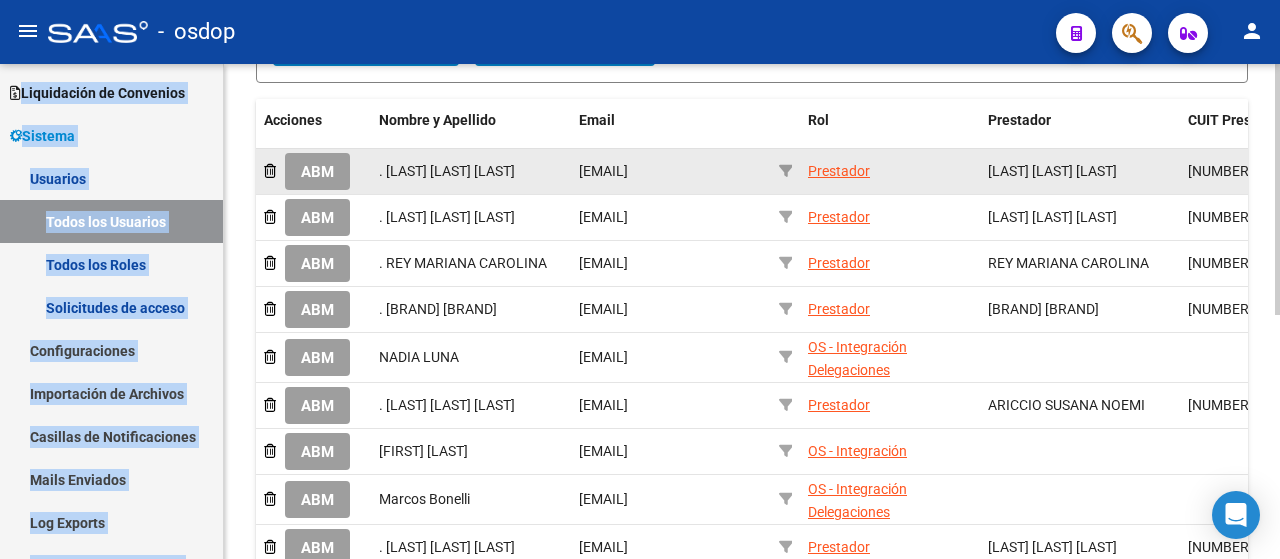 scroll, scrollTop: 0, scrollLeft: 0, axis: both 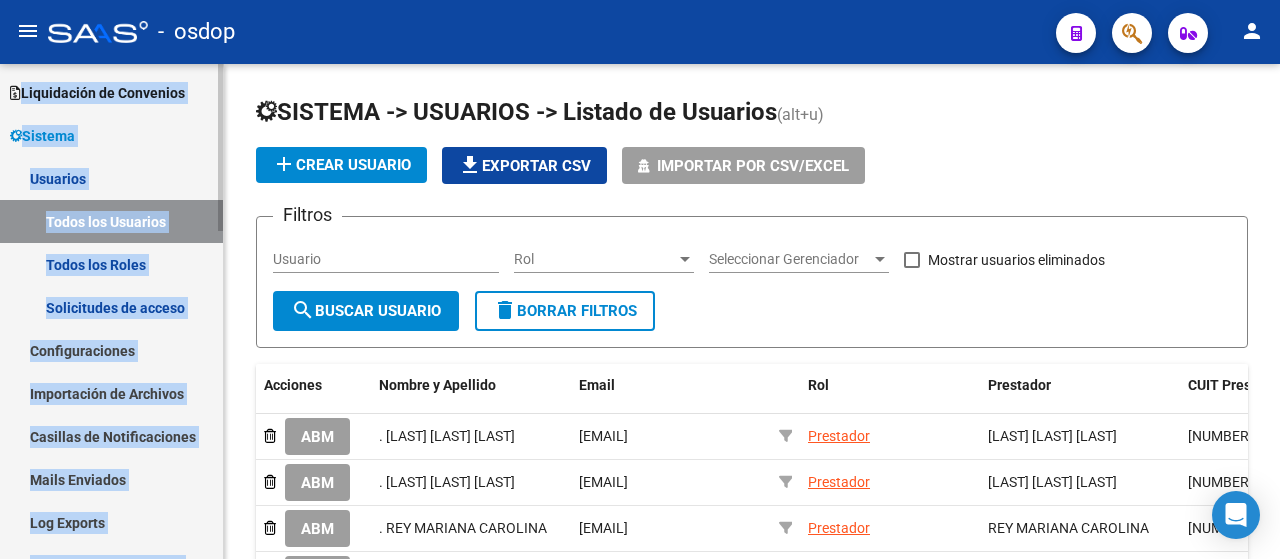 click on "Todos los Roles" at bounding box center (111, 264) 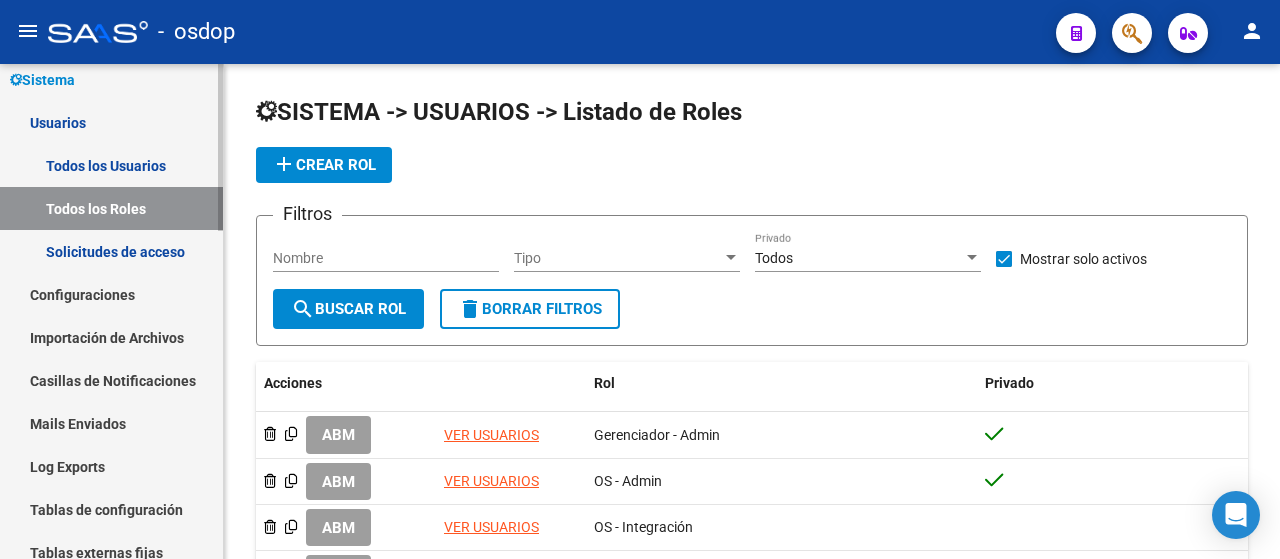 scroll, scrollTop: 184, scrollLeft: 0, axis: vertical 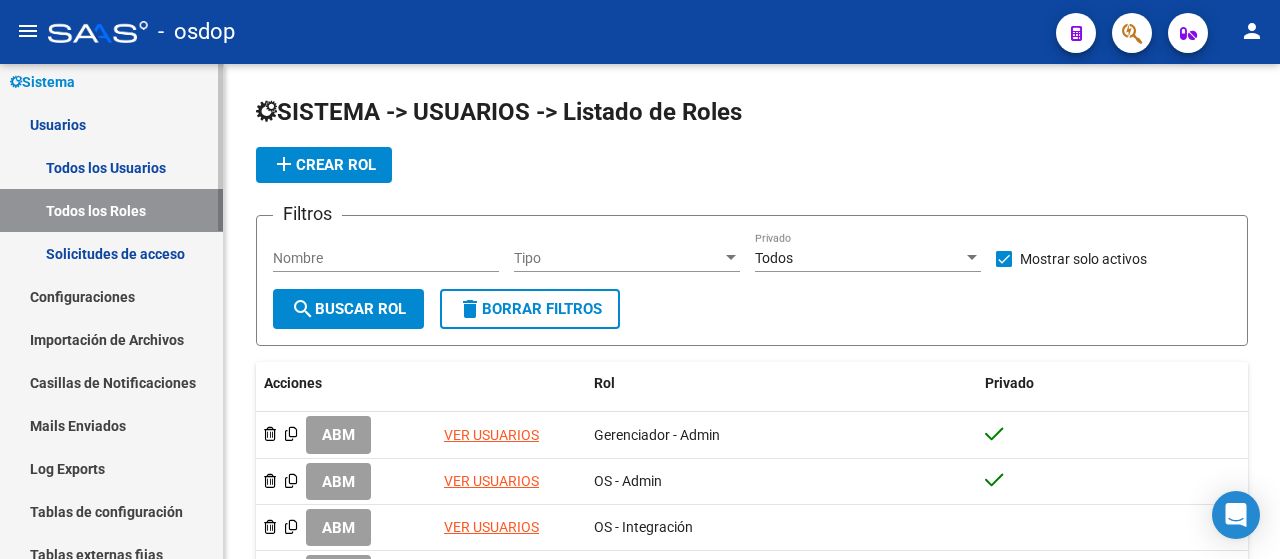 click on "Firma Express     Reportes Tablero de Control Ingresos Percibidos Análisis de todos los conceptos (histórico) Análisis de todos los conceptos detalle (mensual) Apertura de Transferencias Reales (histórico) Análisis Ingresos RG por CUIT (mensual) Imputación de Códigos Ingresos Devengados Análisis Histórico Detalles Transferencias RG sin DDJJ Detalles por CUIL RG Detalles - MT/PD MT morosos Egresos Devengados Comprobantes Recibidos Facturación Apócrifa Auditorías x Área Auditorías x Usuario Ítems de Auditorías x Usuario SUR Expedientes Internos Movimiento de Expte. SSS Padrón Traspasos x O.S. Traspasos x Gerenciador Traspasos x Provincia Nuevos Aportantes Métricas - Padrón SSS Métricas - Crecimiento Población Tesorería Cheques Emitidos Transferencias Bancarias Realizadas    Tesorería Extractos Procesados (csv) Extractos Originales (pdf) Otros Ingresos Cheques Emitidos Pendientes de Depósito Cheques Depositados Histórico Auditorías Confirmadas    Liquidación de Convenios Bancos" at bounding box center [114, 615] 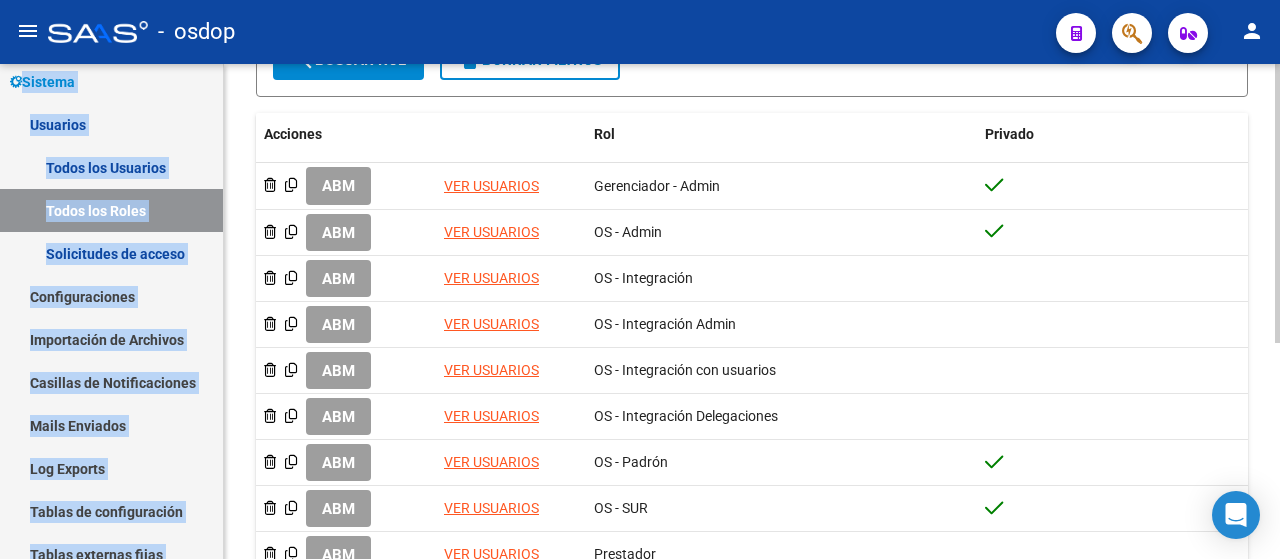 scroll, scrollTop: 244, scrollLeft: 0, axis: vertical 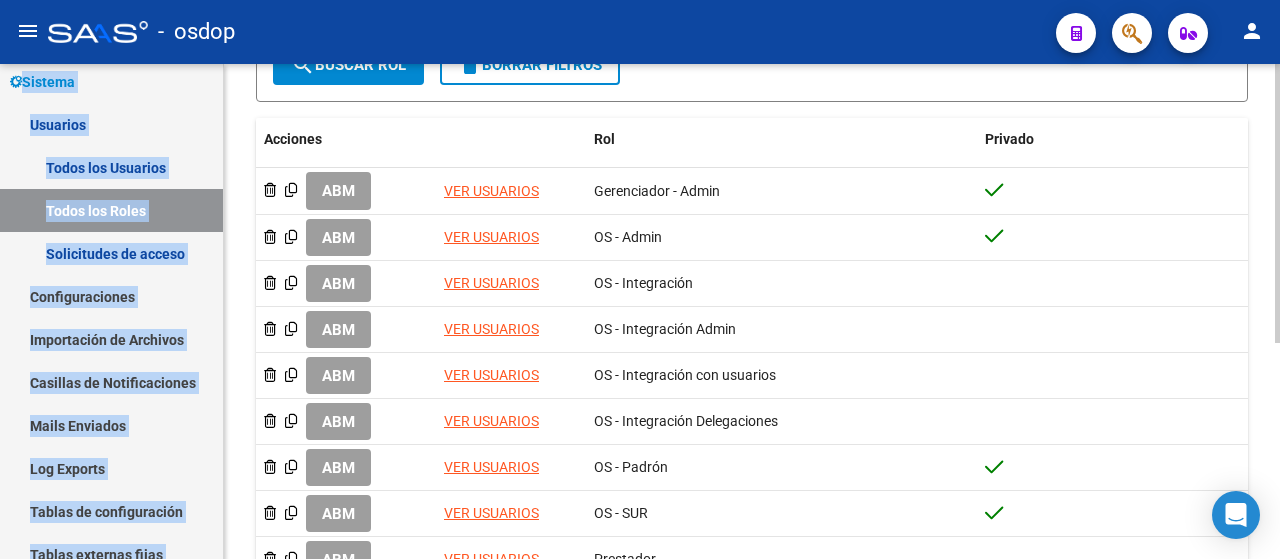 click on "SISTEMA -> USUARIOS -> Listado de Roles add Crear Rol
Filtros Nombre Tipo Tipo Todos Privado  Mostrar solo activos search Buscar Rol delete Borrar Filtros Acciones Rol Privado    ABM VER USUARIOS
Gerenciador - Admin    ABM VER USUARIOS
OS - Admin    ABM VER USUARIOS
OS - Integración    ABM VER USUARIOS
OS - Integración Admin    ABM VER USUARIOS
OS - Integración con usuarios    ABM VER USUARIOS
OS - Integración Delegaciones    ABM VER USUARIOS
OS - Padrón    ABM VER USUARIOS
OS - SUR    ABM VER USUARIOS
Prestador 9 registros   1" 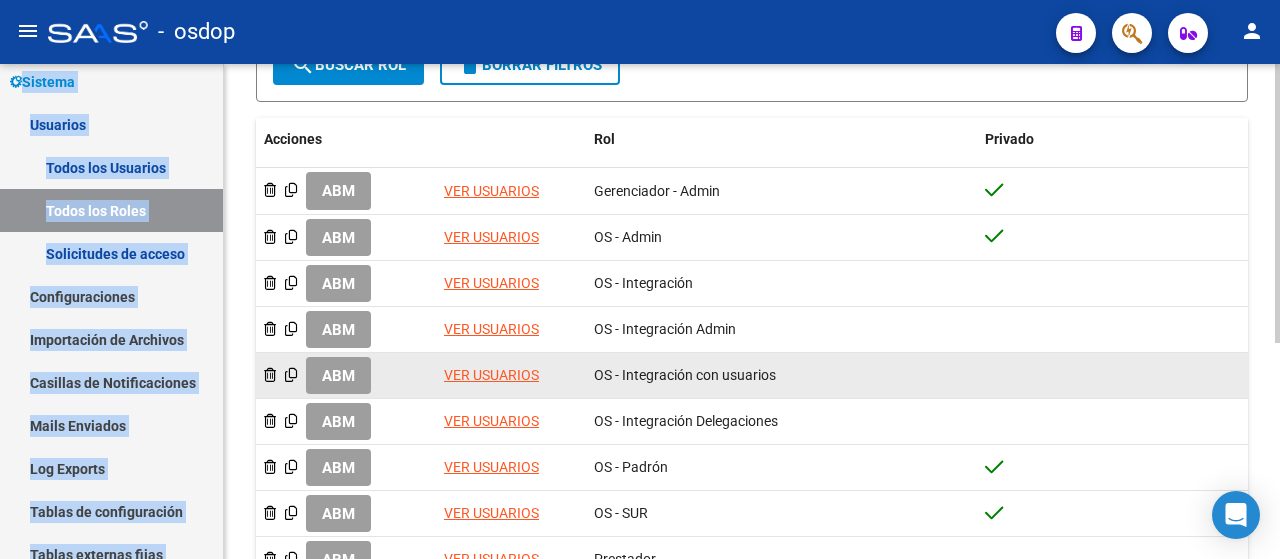 click on "ABM" 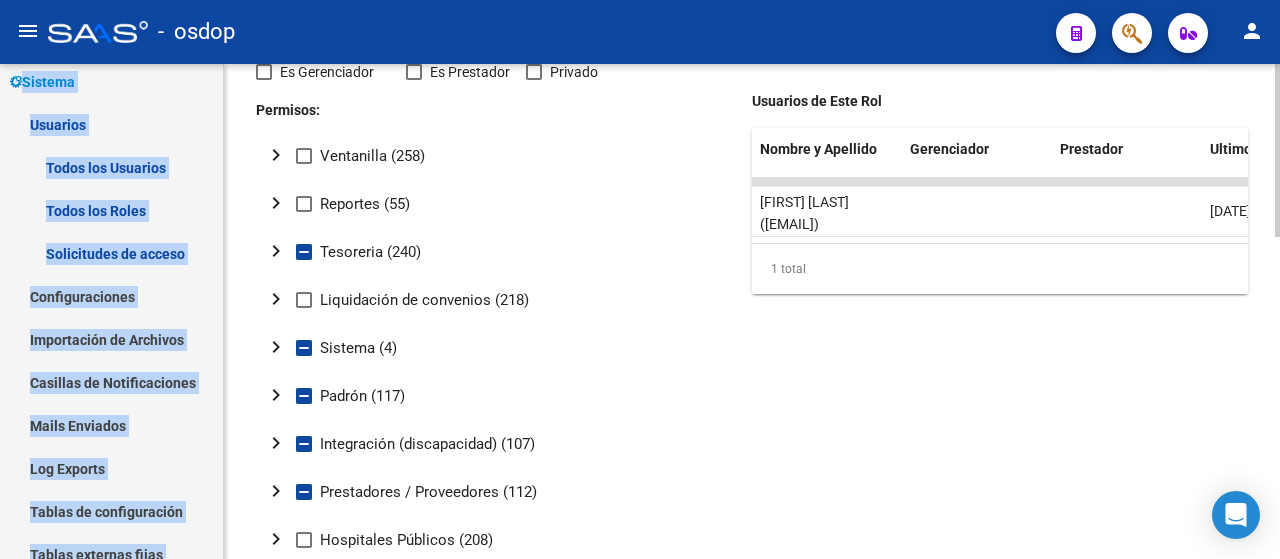 scroll, scrollTop: 204, scrollLeft: 0, axis: vertical 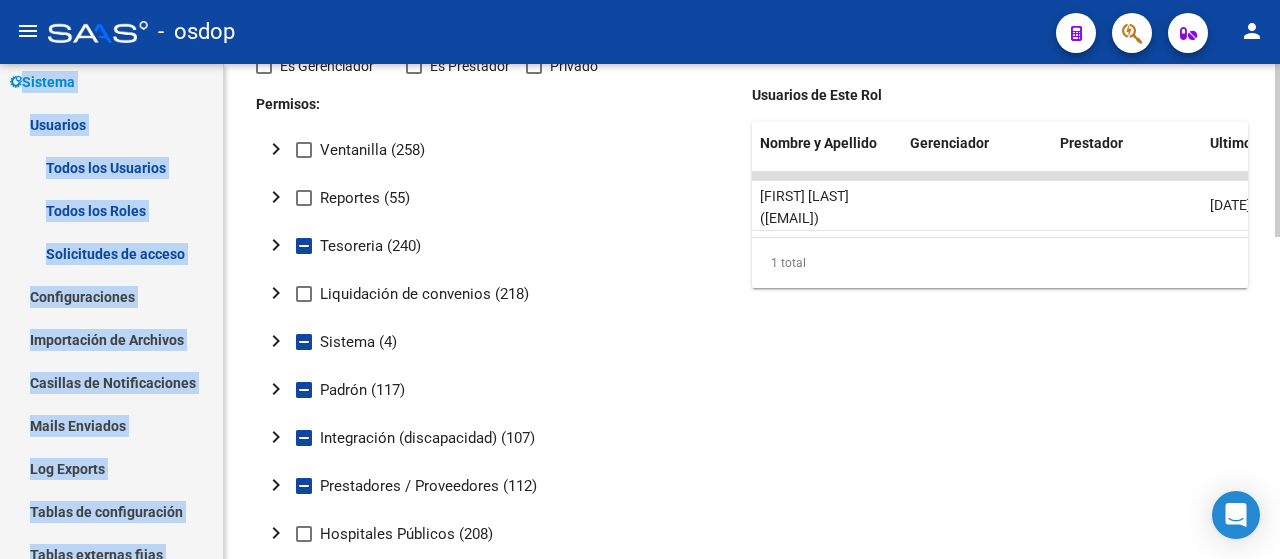 click 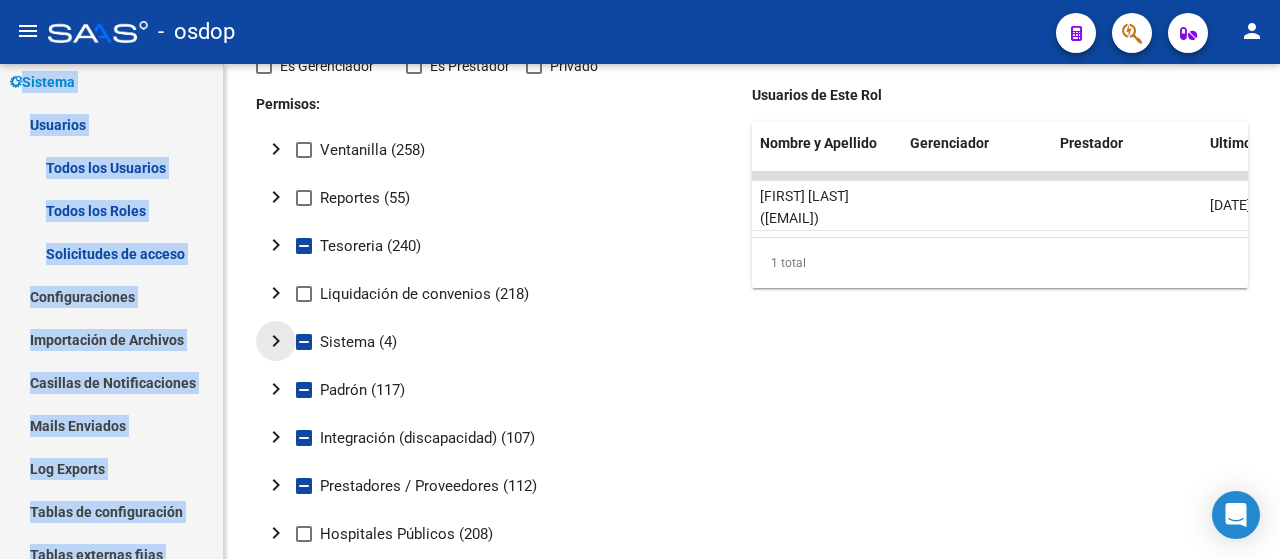 click on "chevron_right" 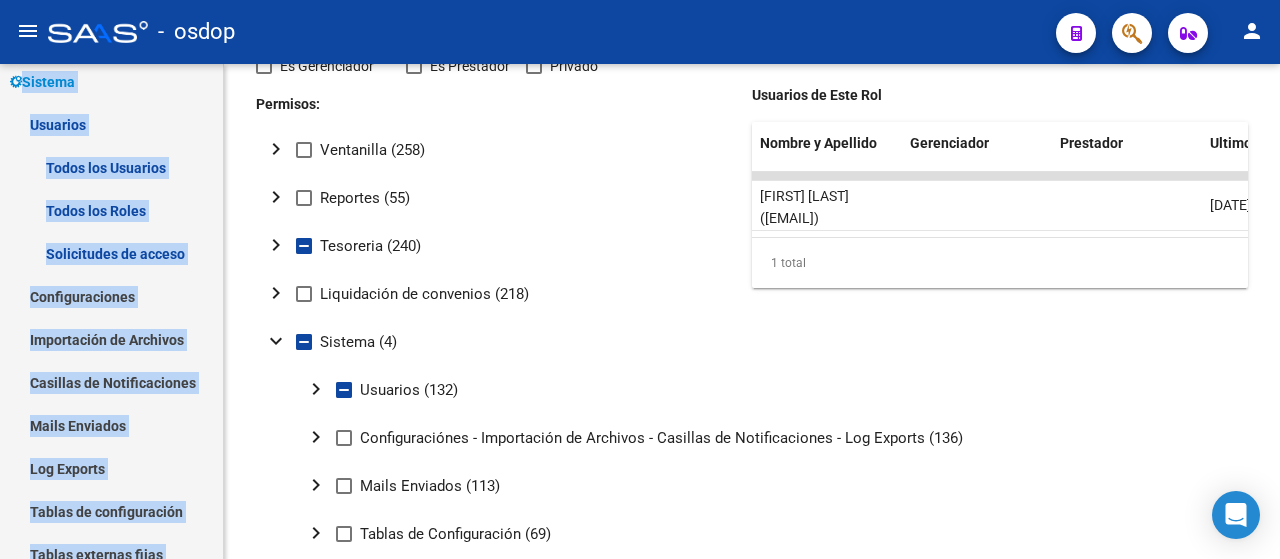 click on "chevron_right" 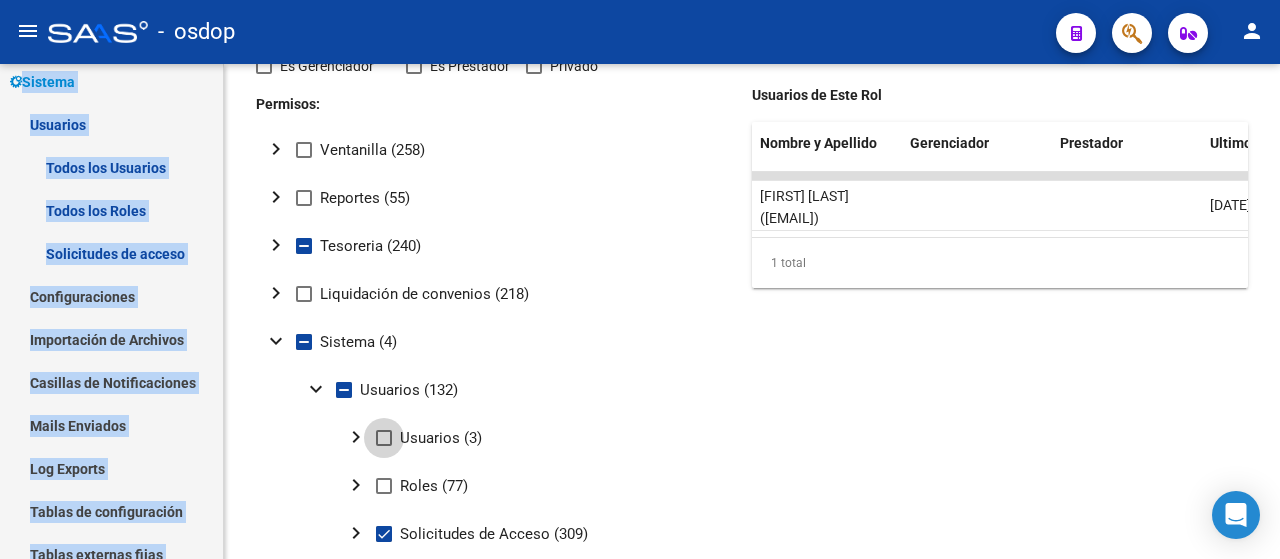 click on "Usuarios (3)" at bounding box center [429, 438] 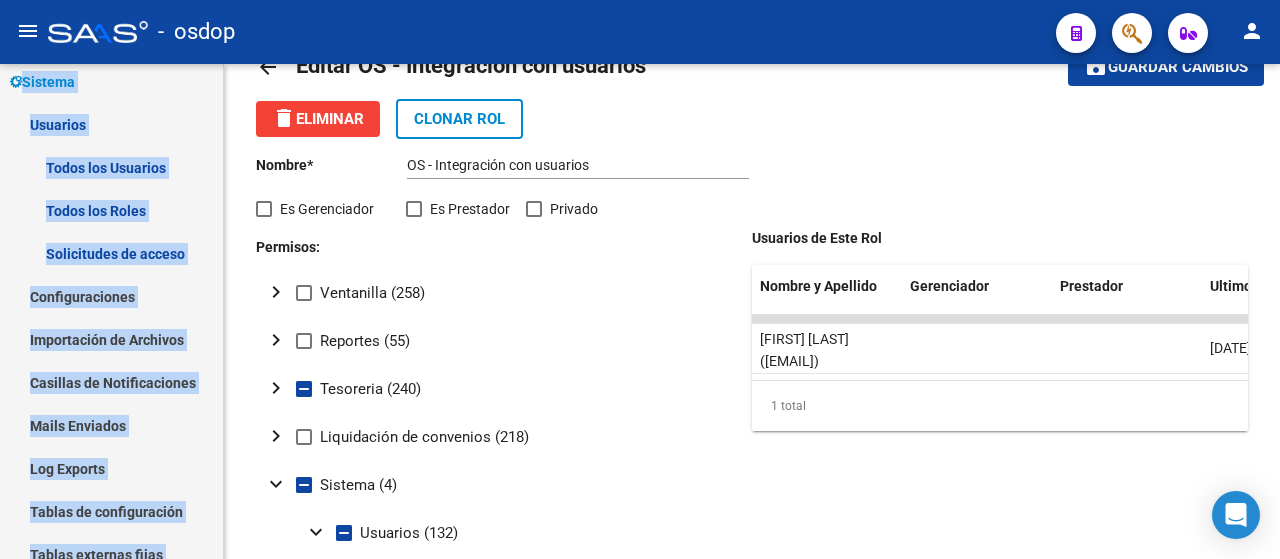 scroll, scrollTop: 0, scrollLeft: 0, axis: both 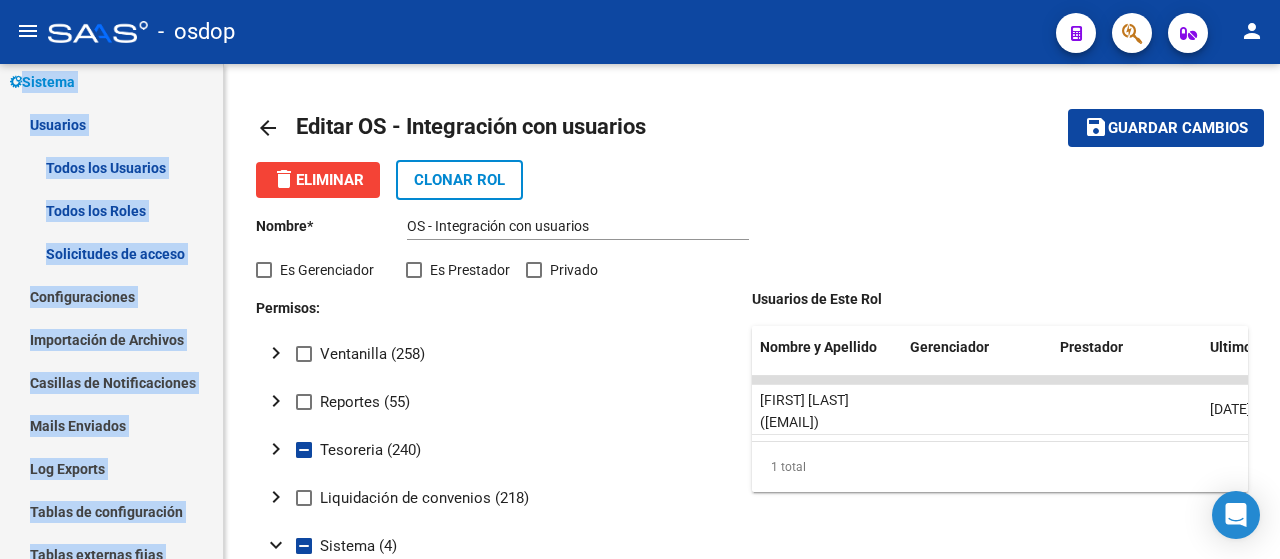 click 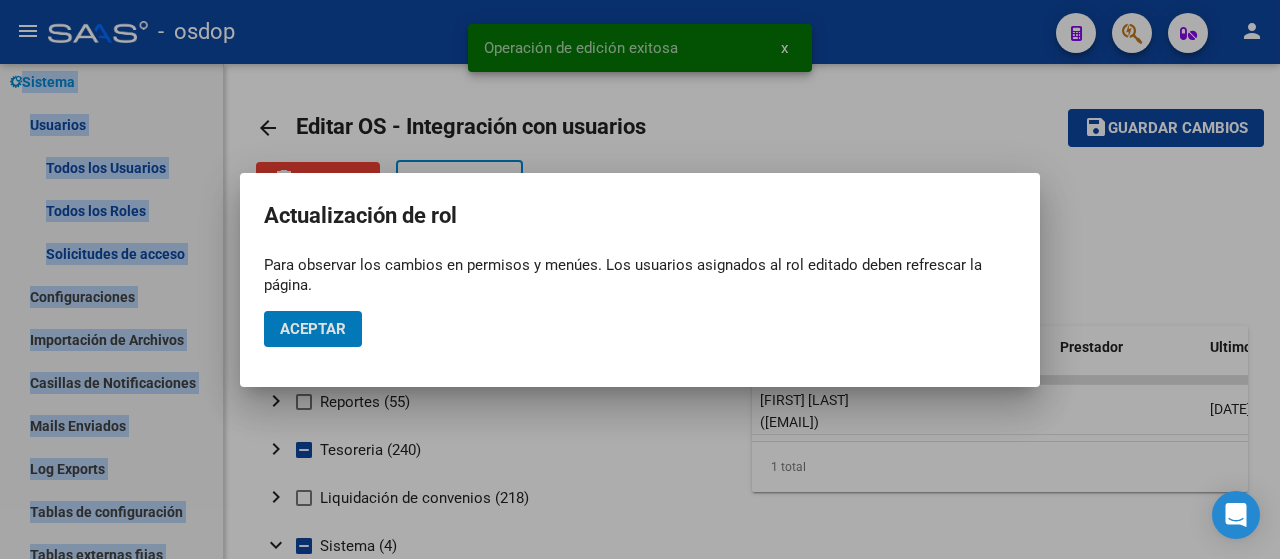 click on "Aceptar" 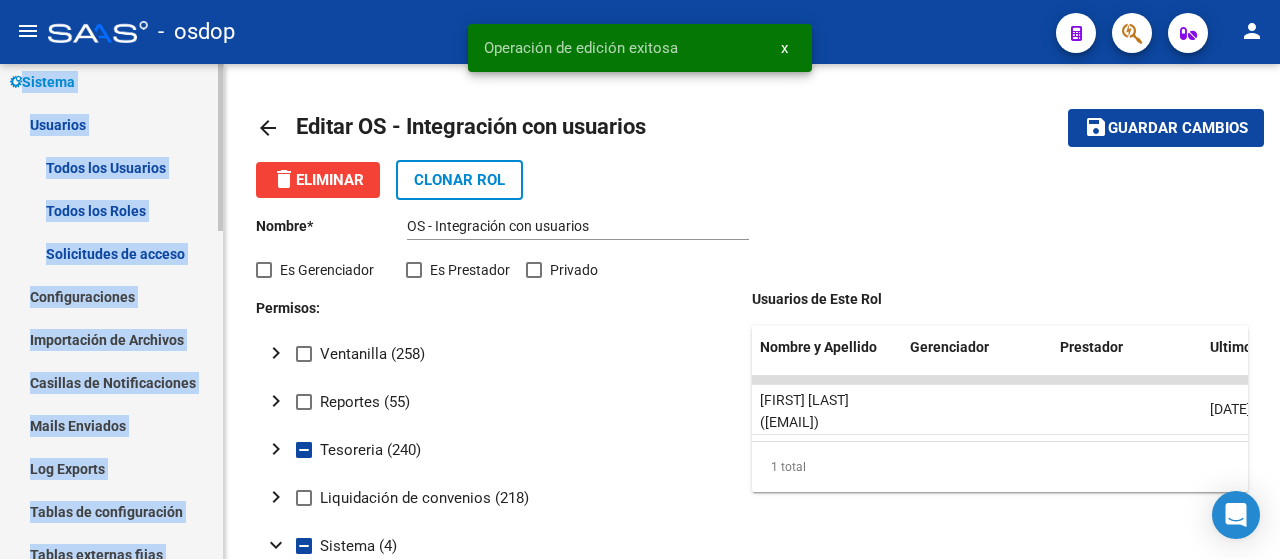 click on "Todos los Usuarios" at bounding box center (111, 167) 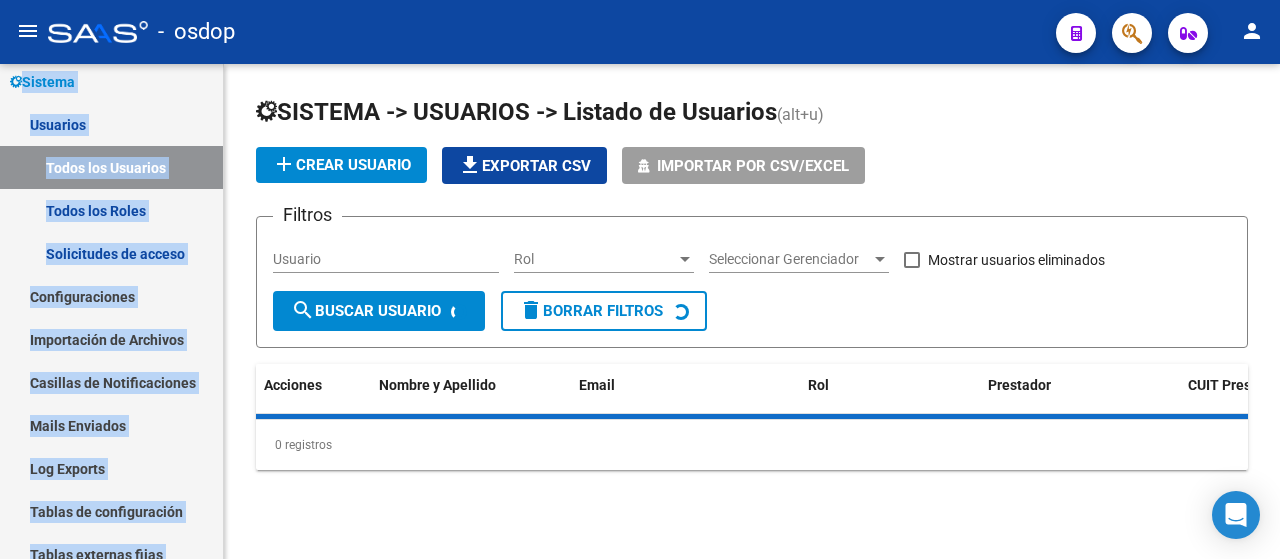 click on "Usuario" at bounding box center (386, 259) 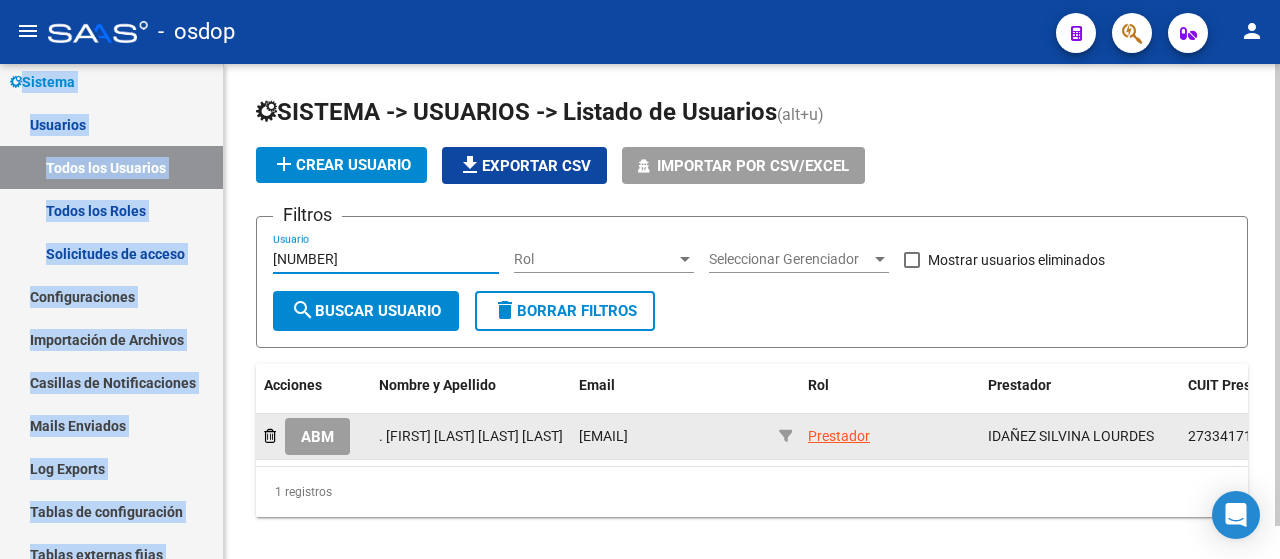 type on "[NUMBER]" 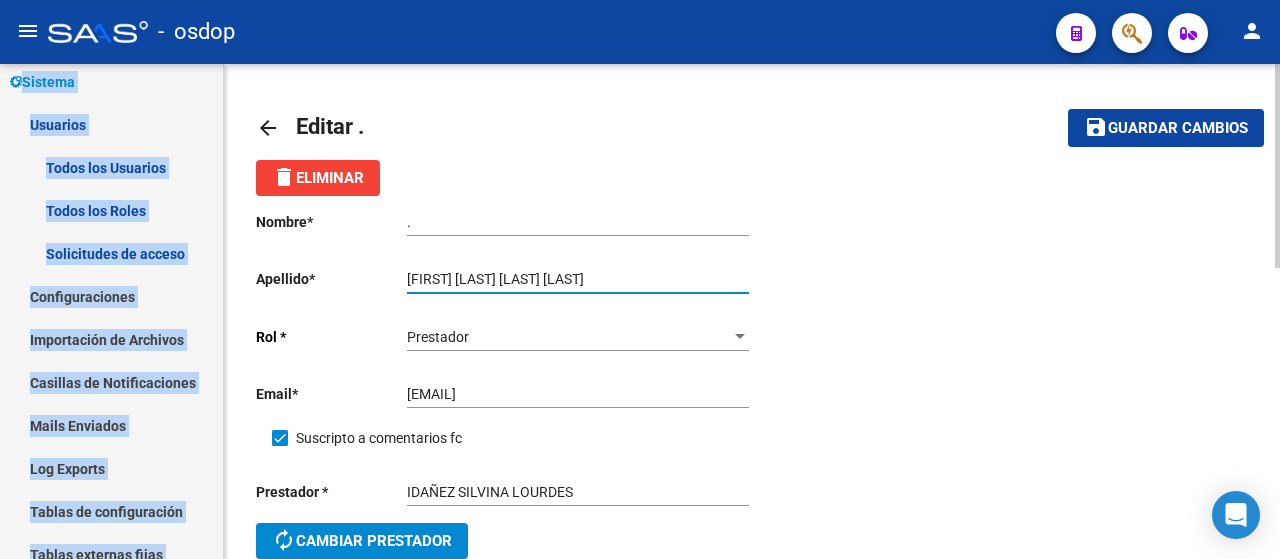 click on "[FIRST] [LAST] [LAST] [LAST]" at bounding box center [578, 279] 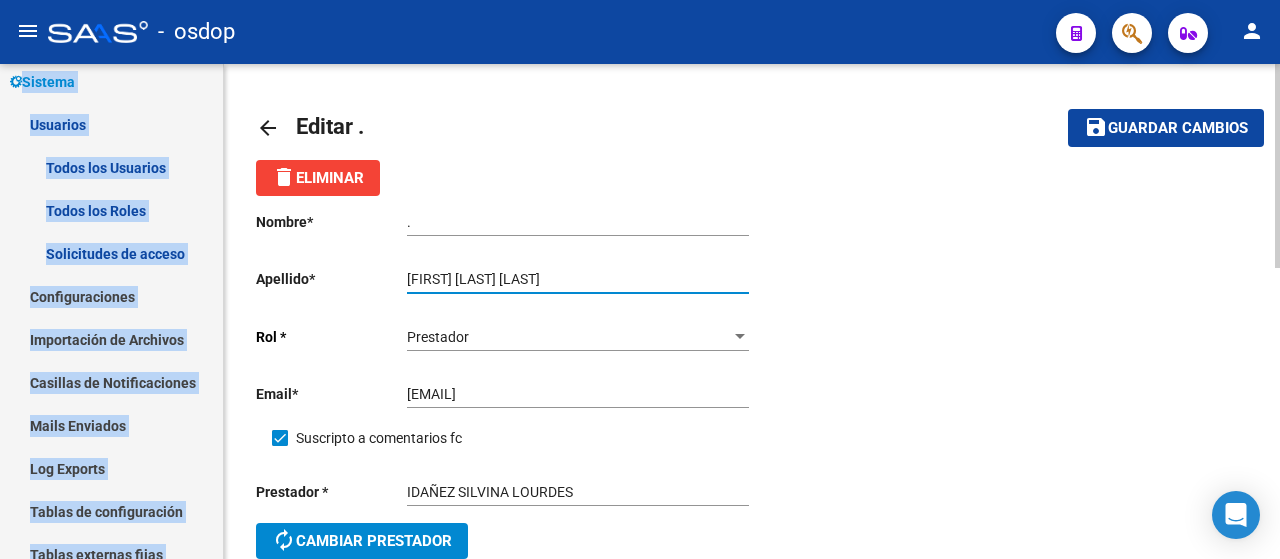drag, startPoint x: 522, startPoint y: 281, endPoint x: 370, endPoint y: 252, distance: 154.74171 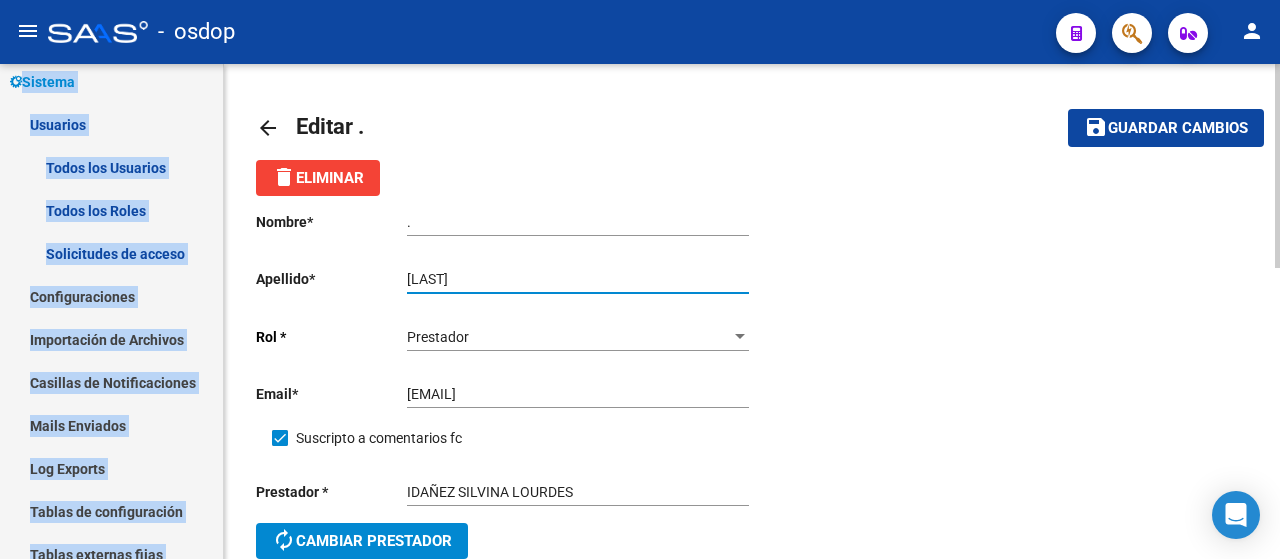 type on "[LAST]" 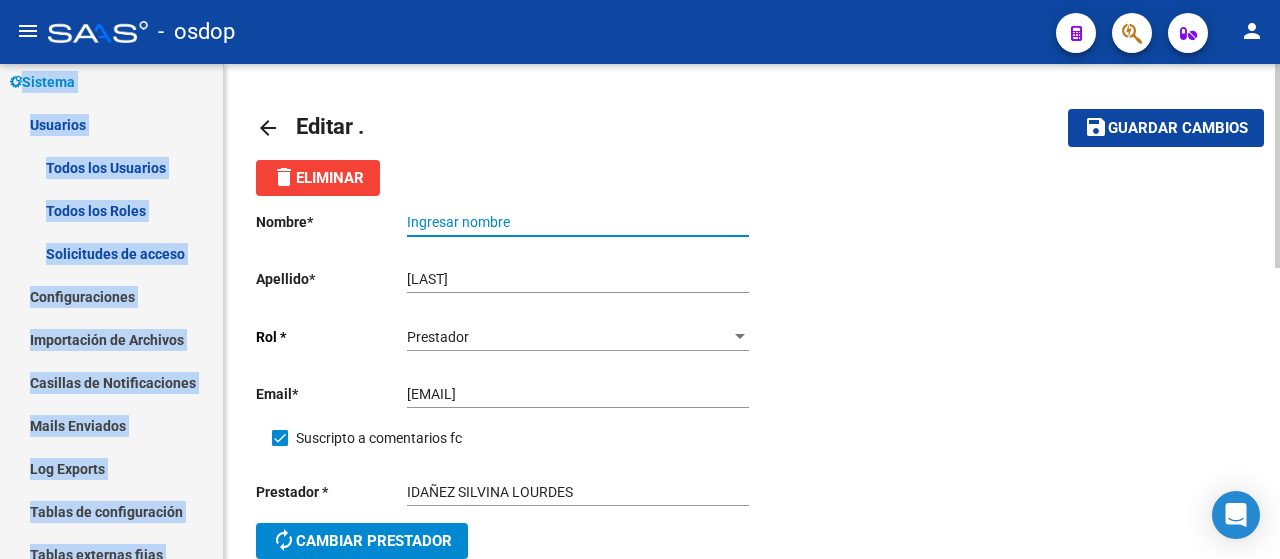 paste on "[FIRST] [LAST]" 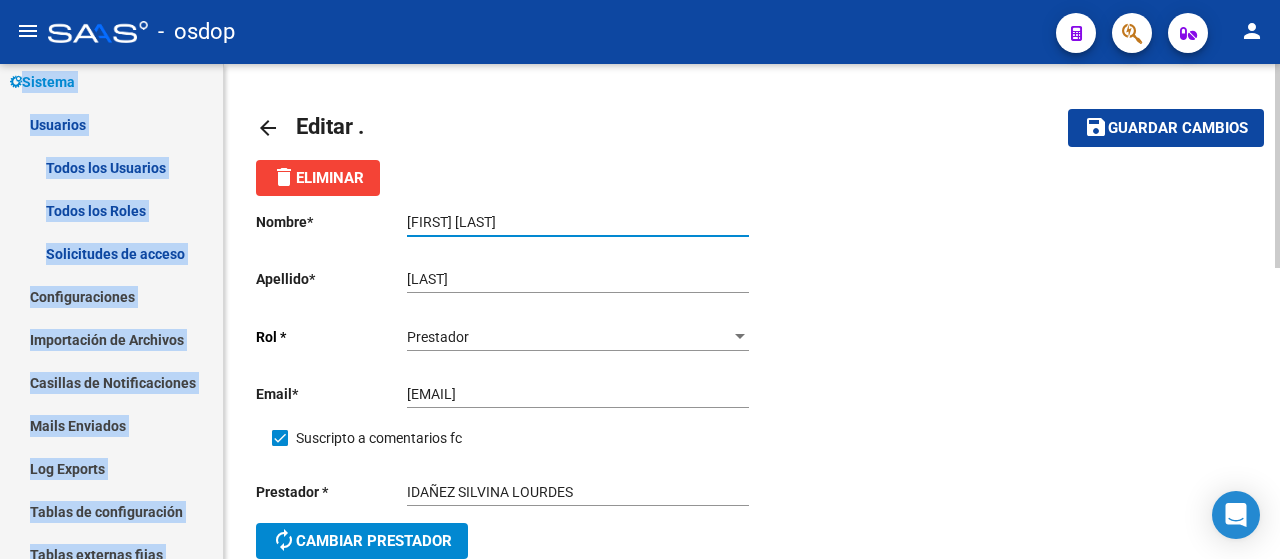 type on "[FIRST] [LAST]" 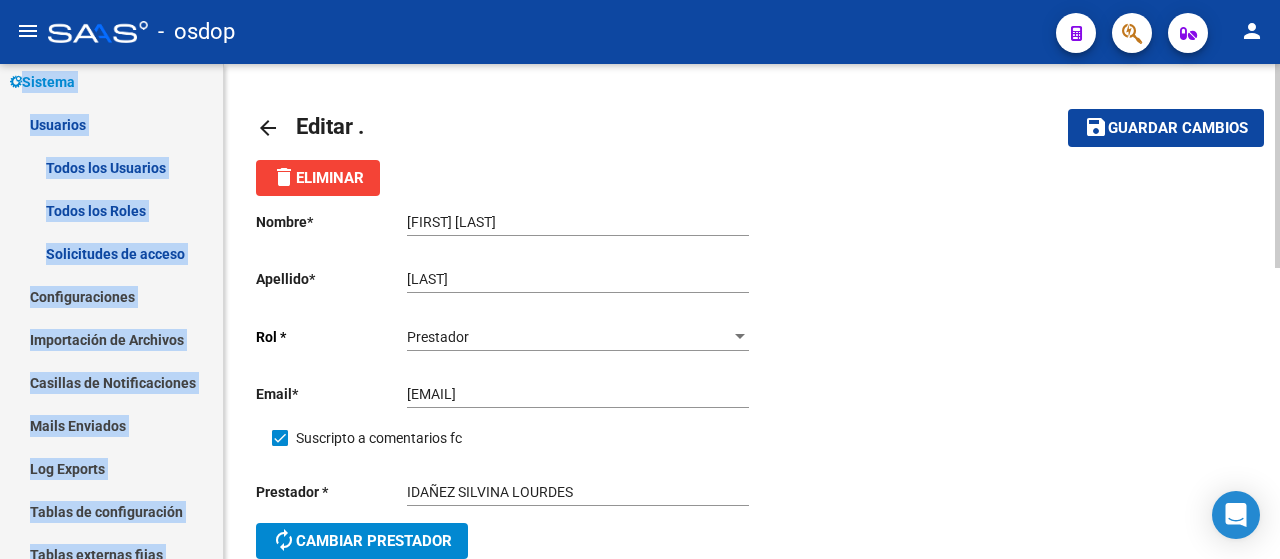 click on "Apellido  *" 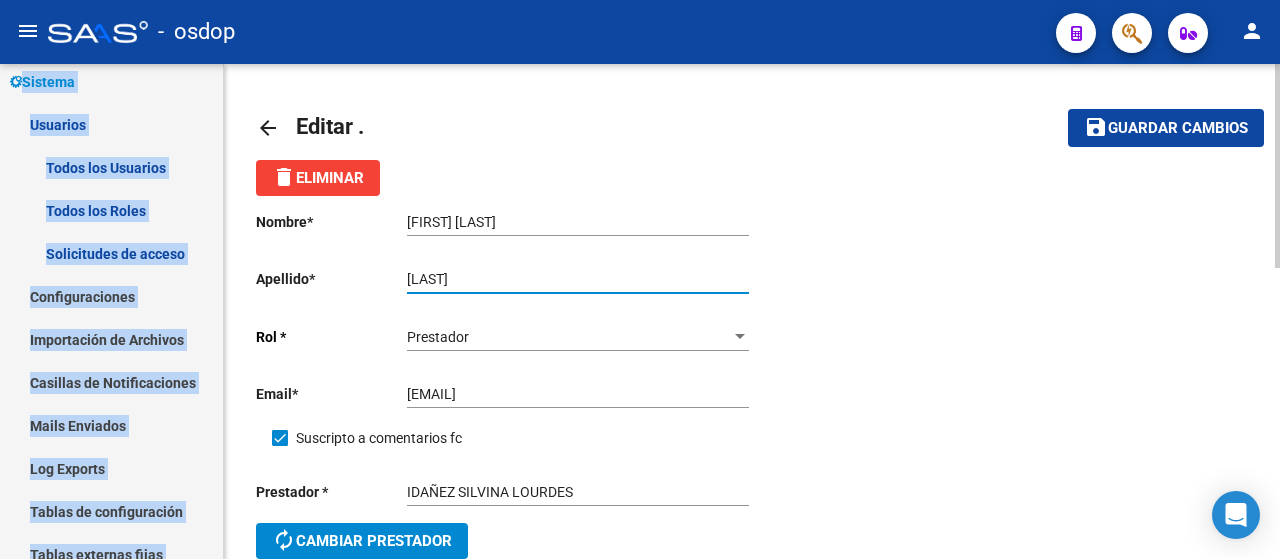 click on "[LAST]" at bounding box center [578, 279] 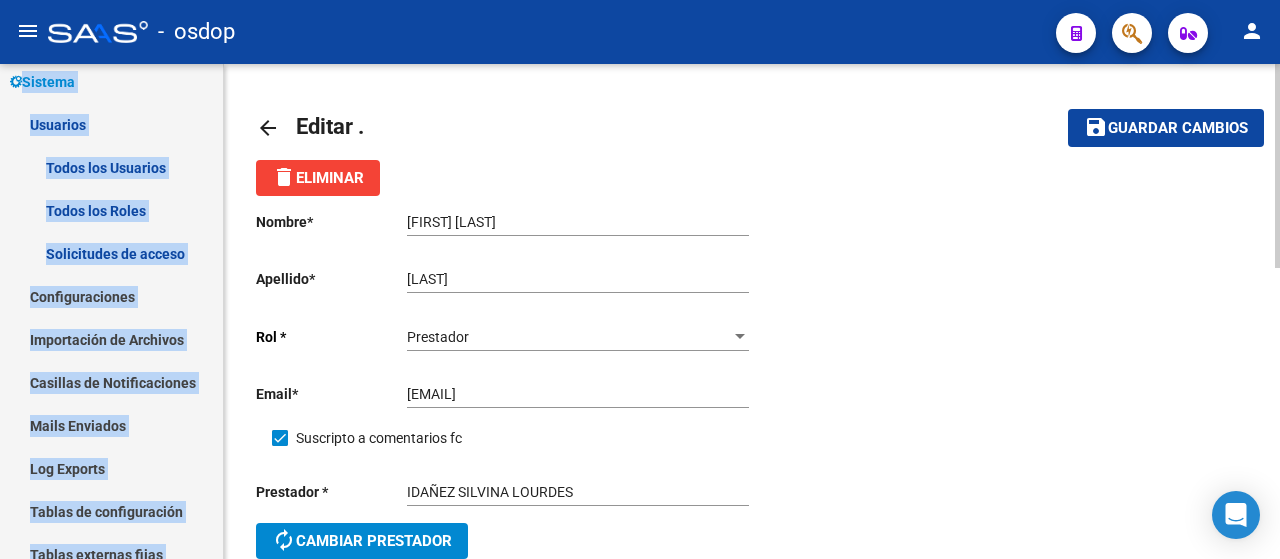 click on "arrow_back" 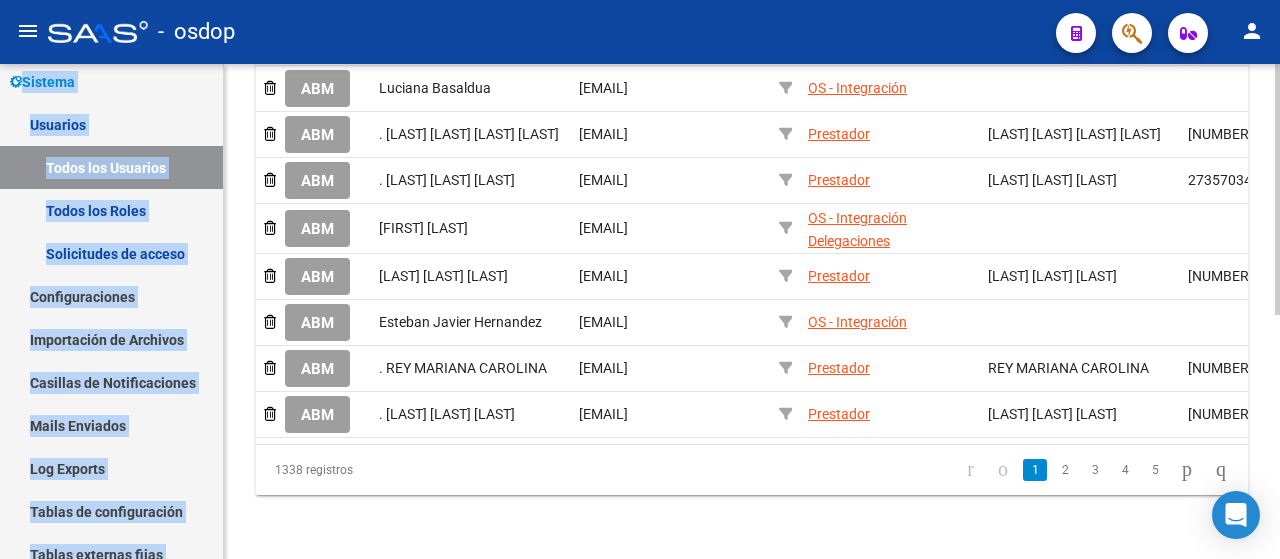 scroll, scrollTop: 479, scrollLeft: 0, axis: vertical 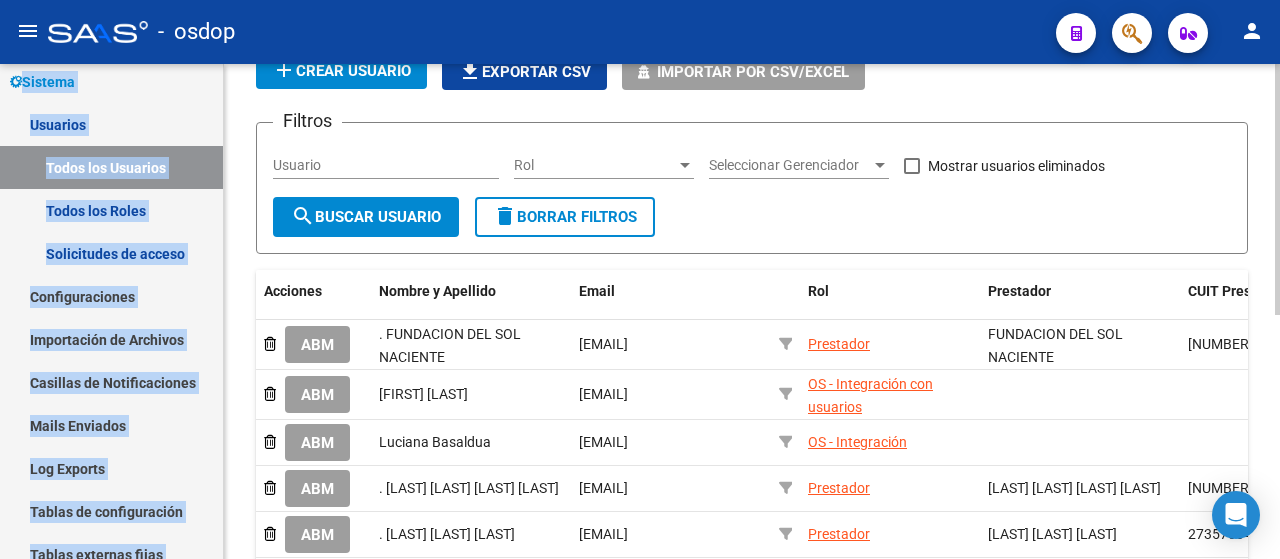 click 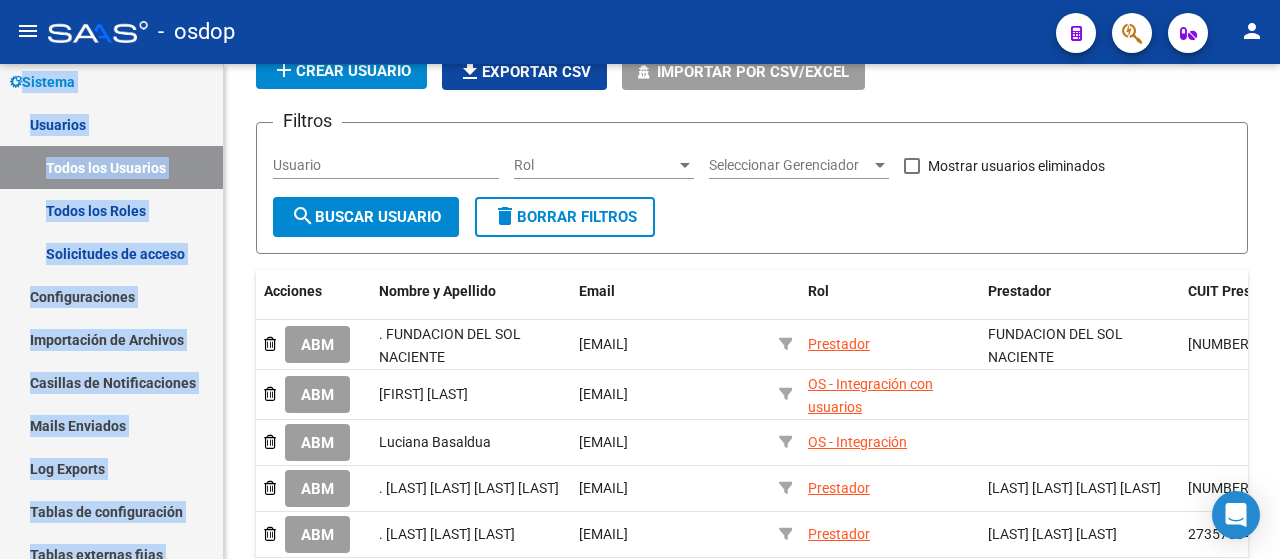 click on "Rol" at bounding box center (595, 165) 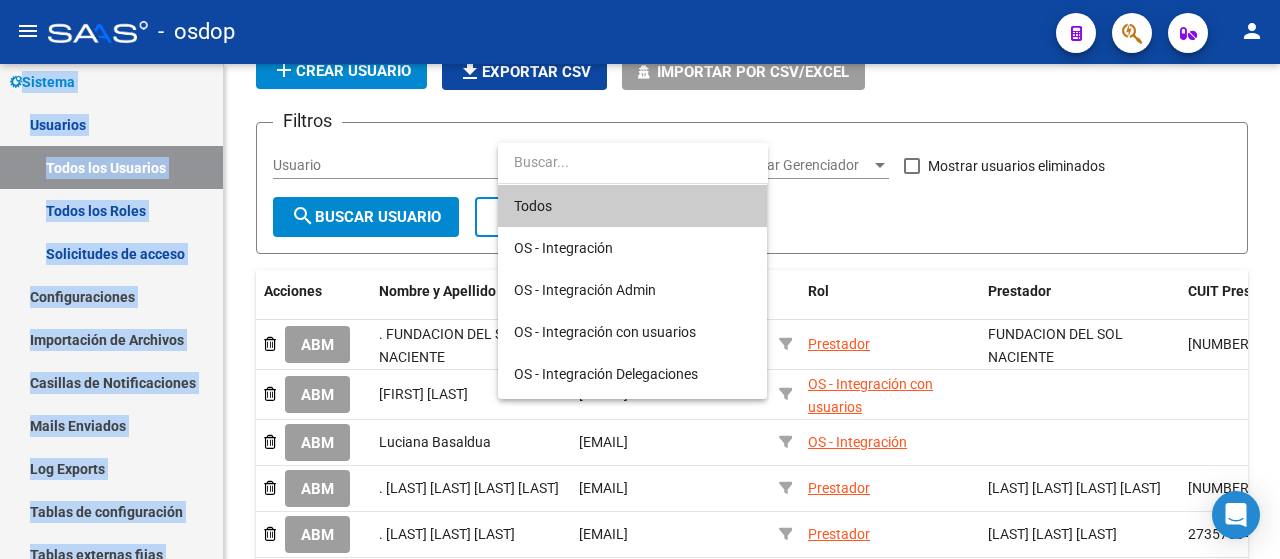 scroll, scrollTop: 80, scrollLeft: 0, axis: vertical 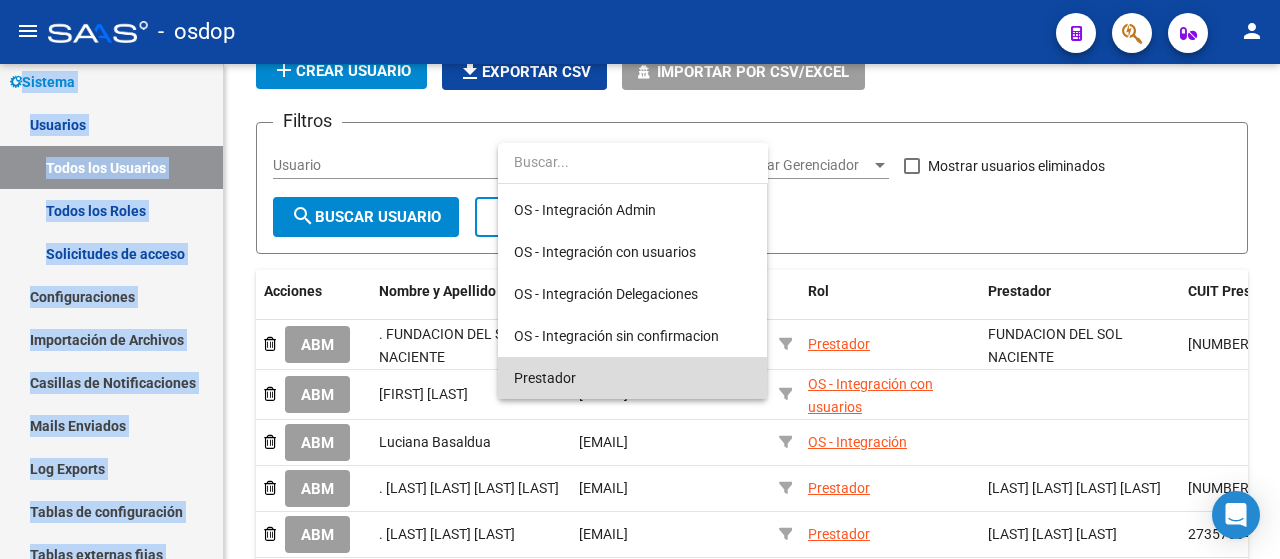 click on "Prestador" at bounding box center [632, 378] 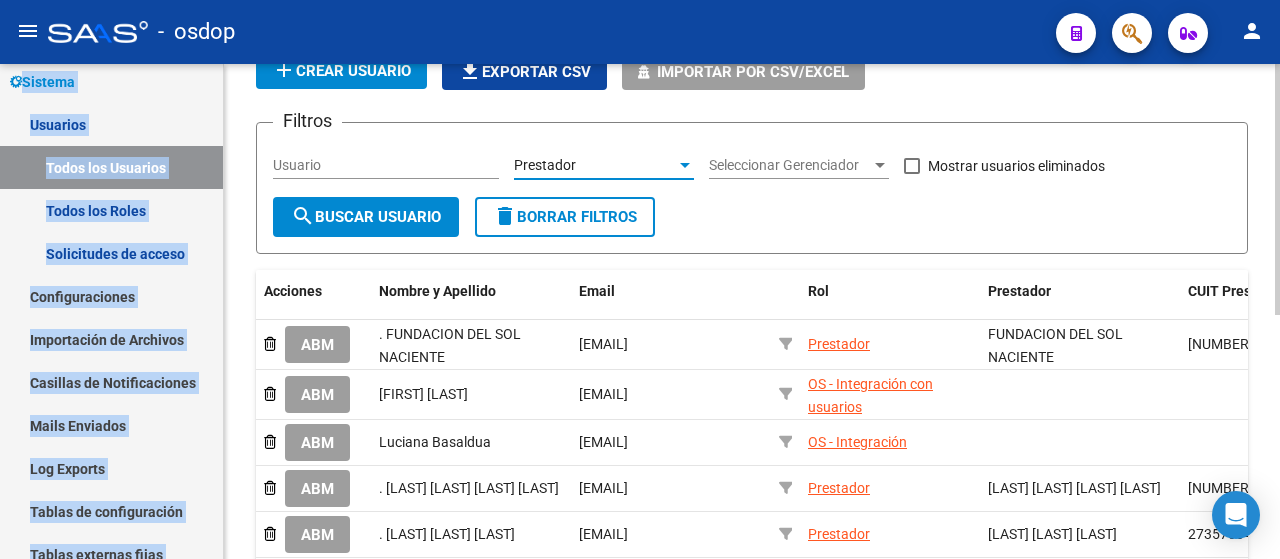 click on "search  Buscar Usuario" 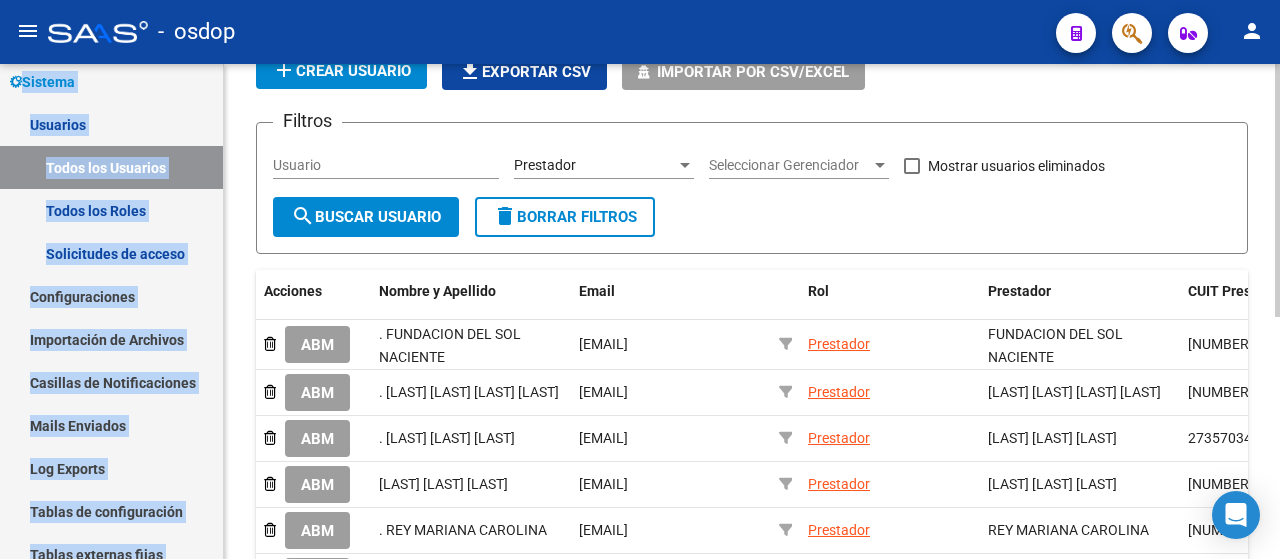 scroll, scrollTop: 474, scrollLeft: 0, axis: vertical 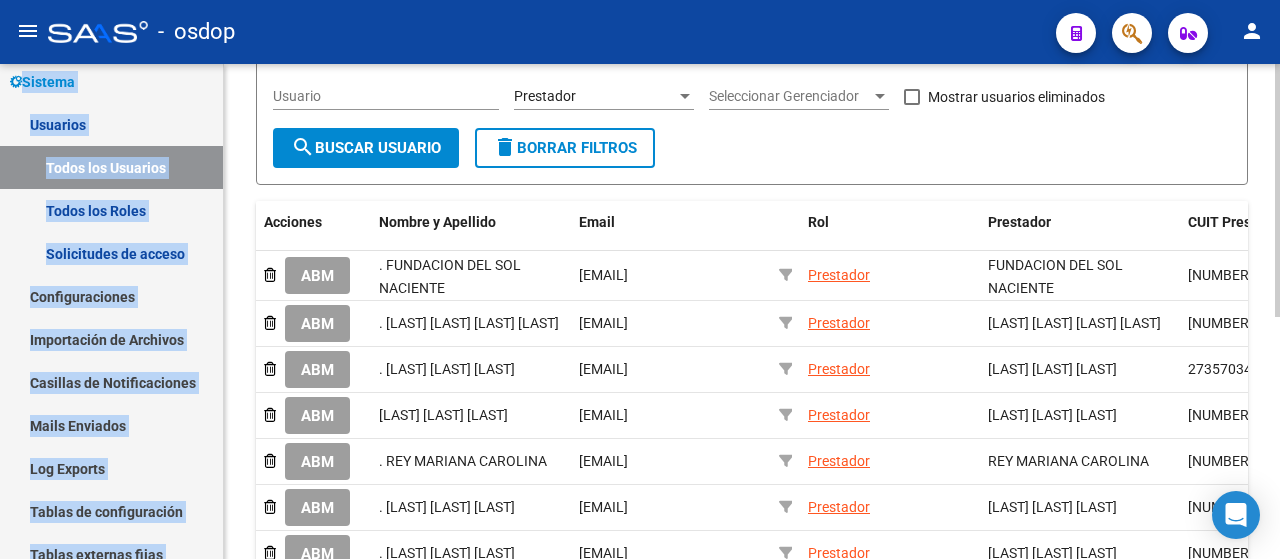 click 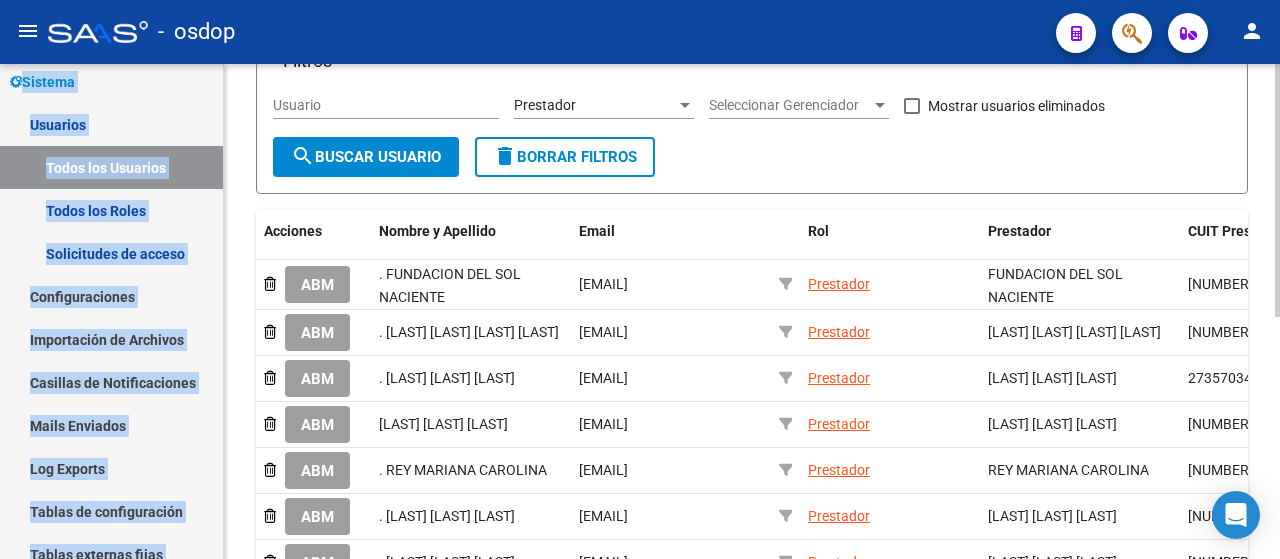 click on "Prestador" at bounding box center (595, 105) 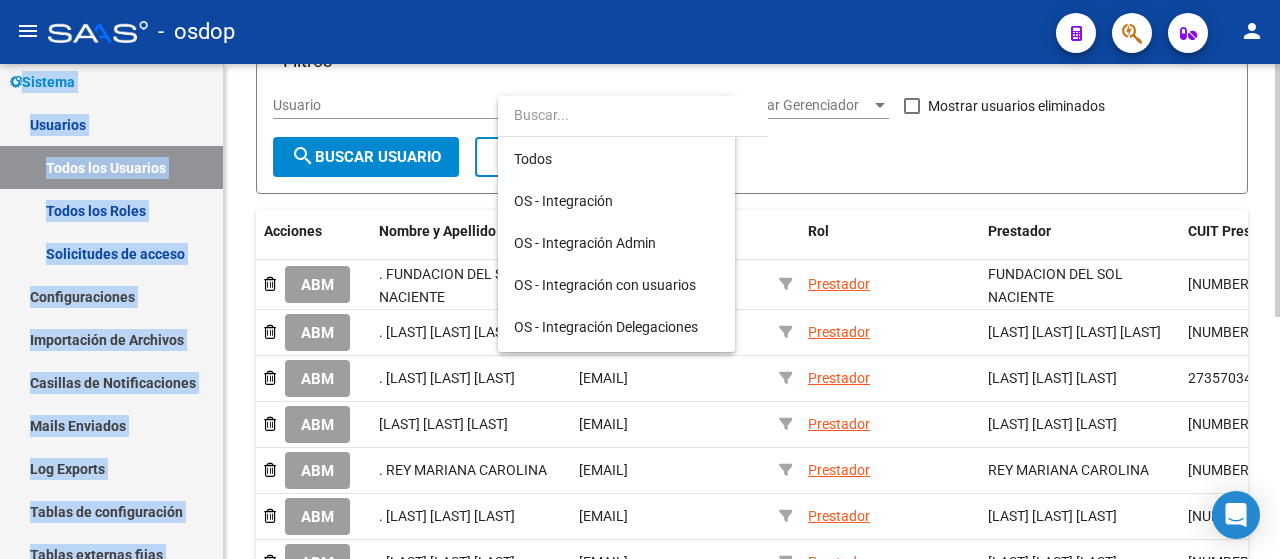 scroll, scrollTop: 80, scrollLeft: 0, axis: vertical 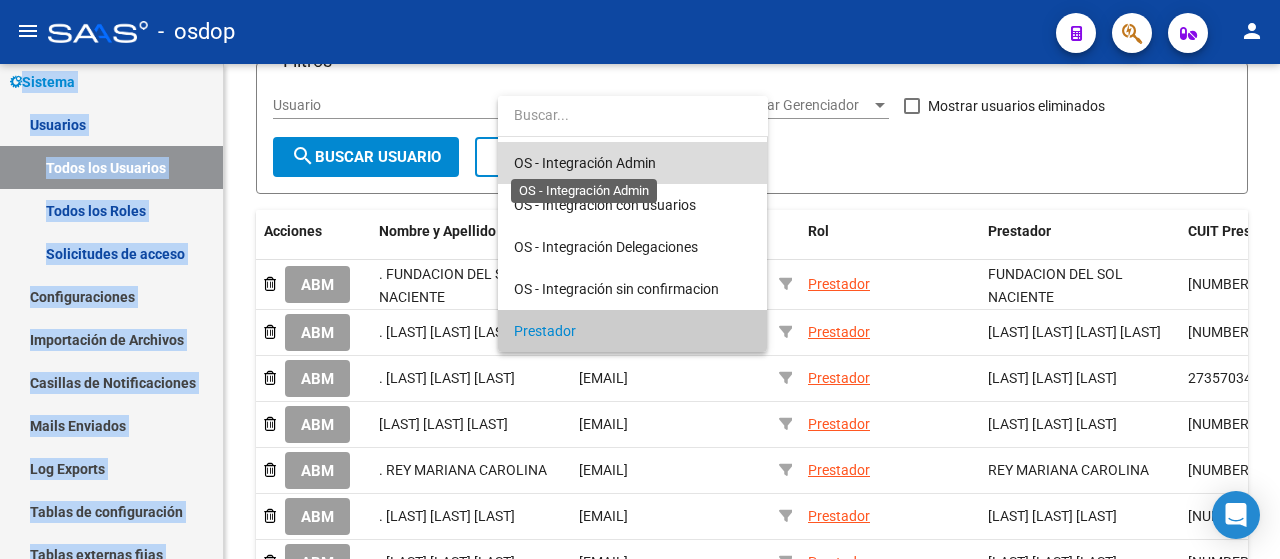 click on "OS - Integración Admin" at bounding box center [585, 163] 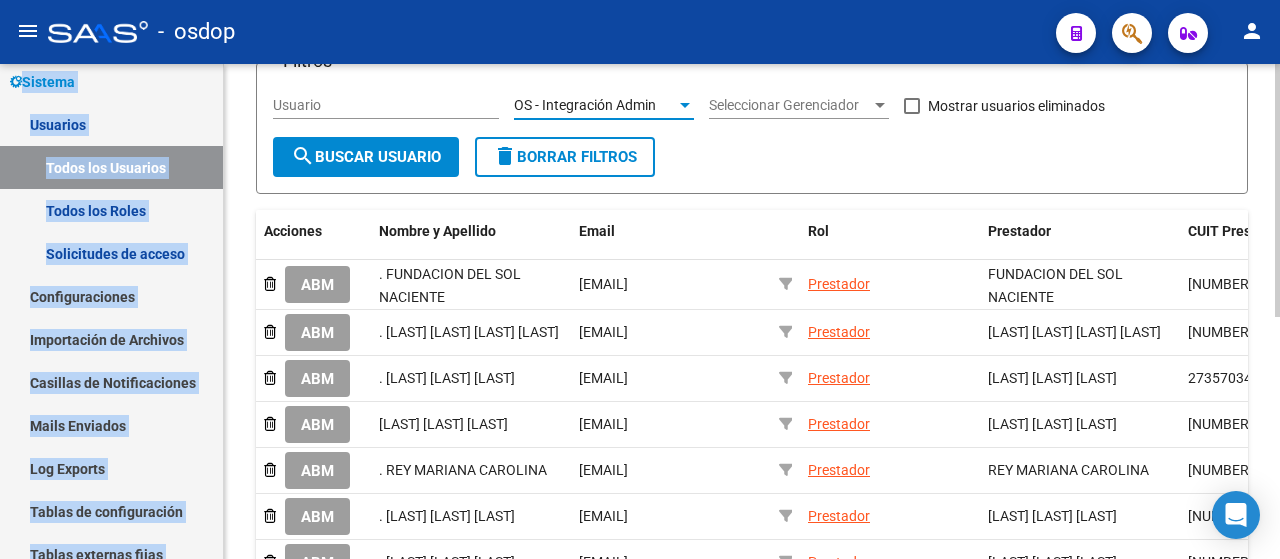 click on "search  Buscar Usuario" 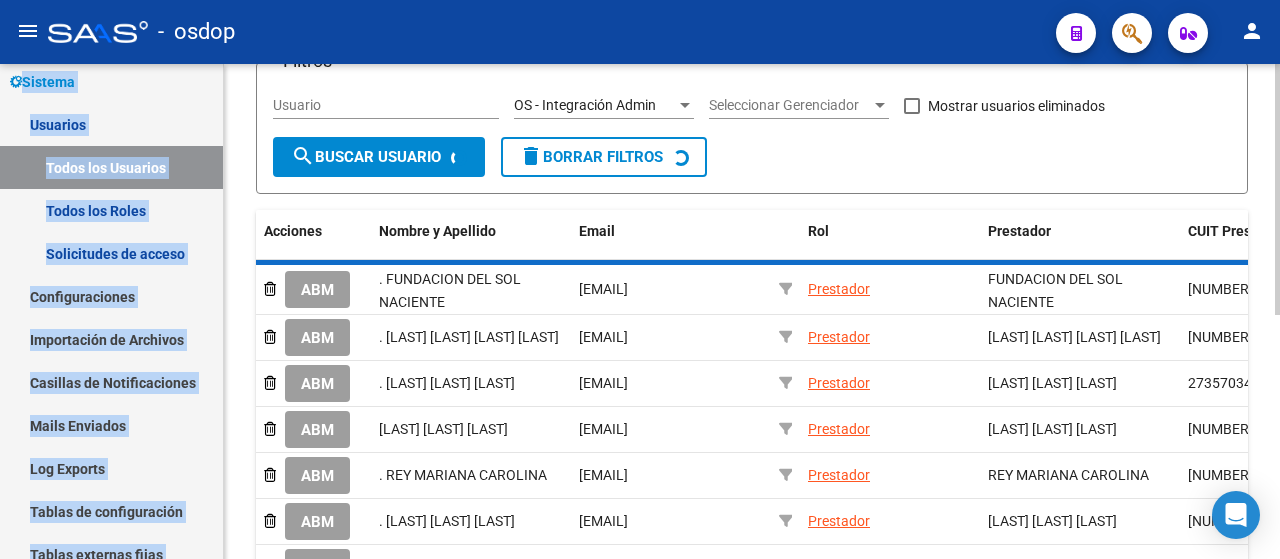 scroll, scrollTop: 17, scrollLeft: 0, axis: vertical 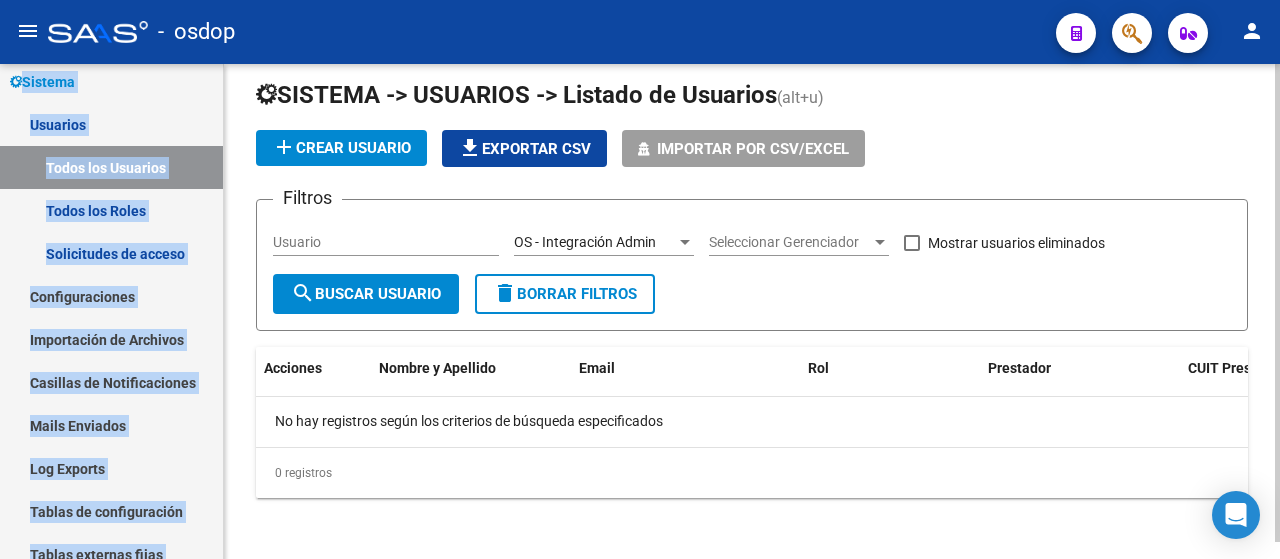 click on "OS - Integración Admin" at bounding box center (585, 242) 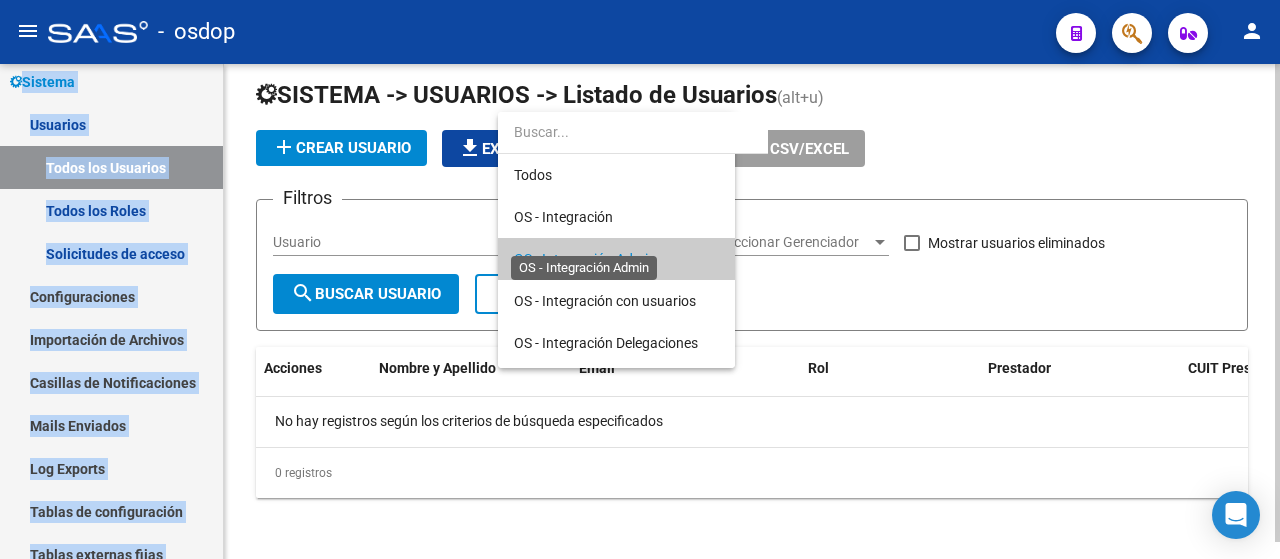 scroll, scrollTop: 19, scrollLeft: 0, axis: vertical 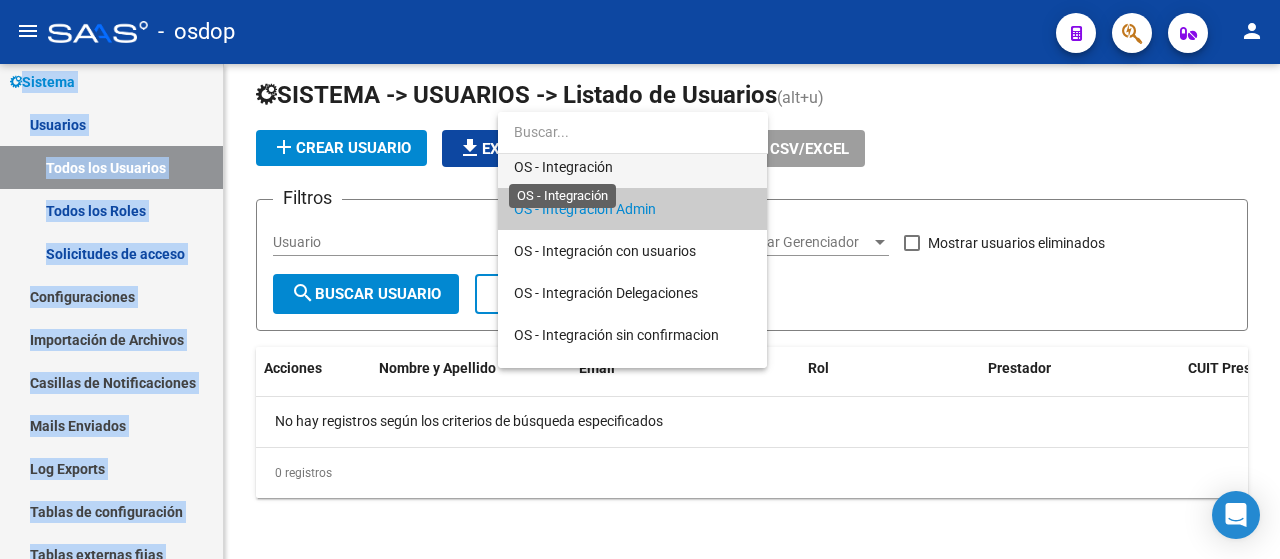 click on "OS - Integración" at bounding box center (563, 167) 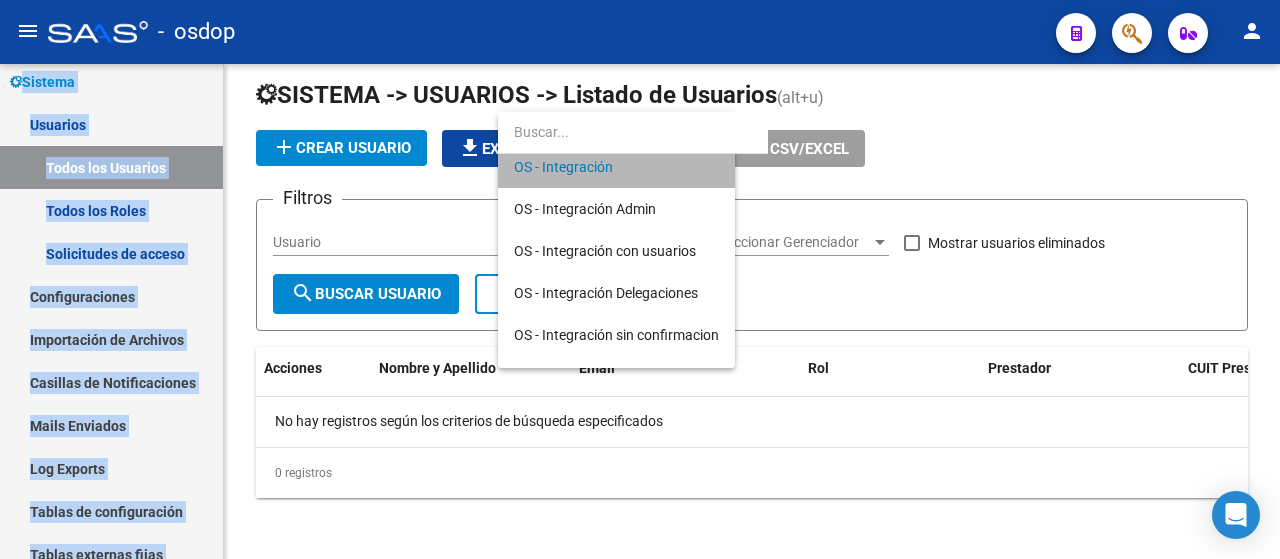 scroll, scrollTop: 42, scrollLeft: 0, axis: vertical 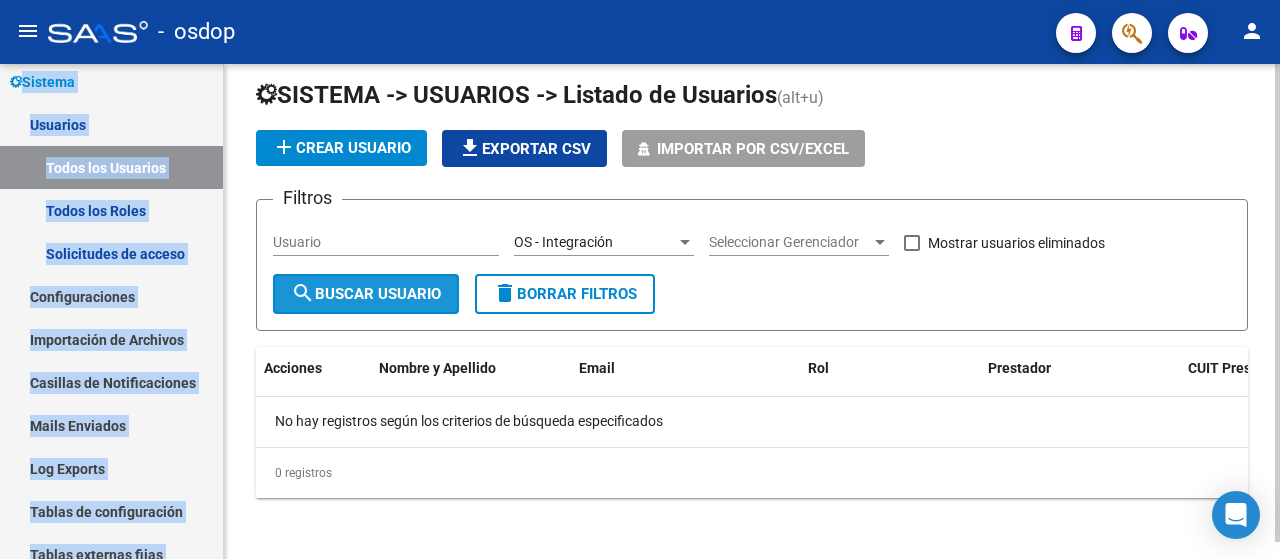 click on "search  Buscar Usuario" 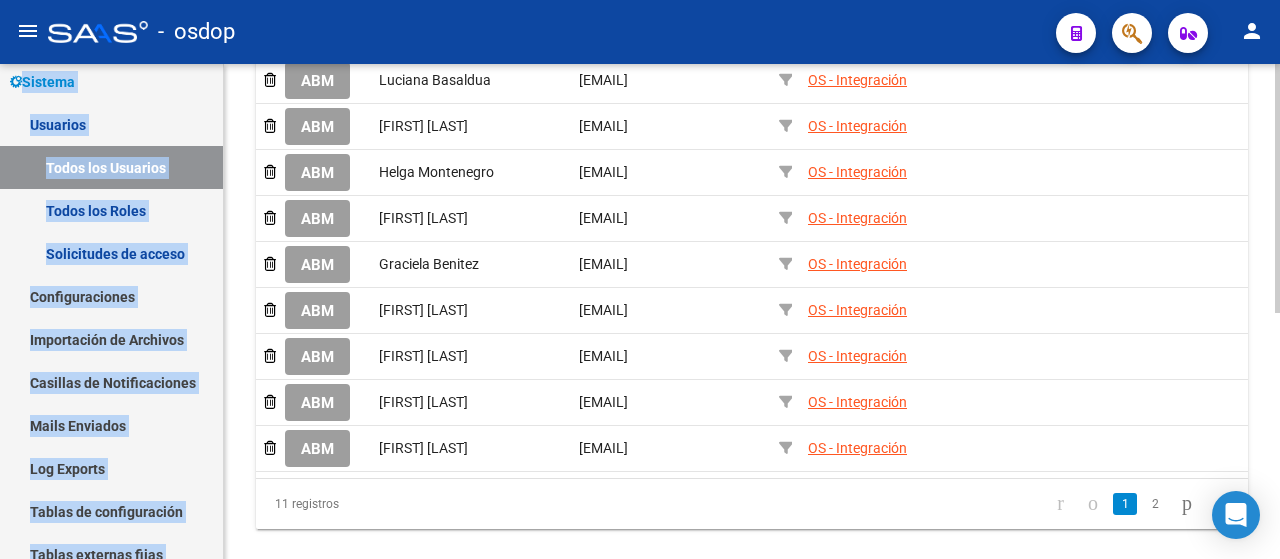 scroll, scrollTop: 438, scrollLeft: 0, axis: vertical 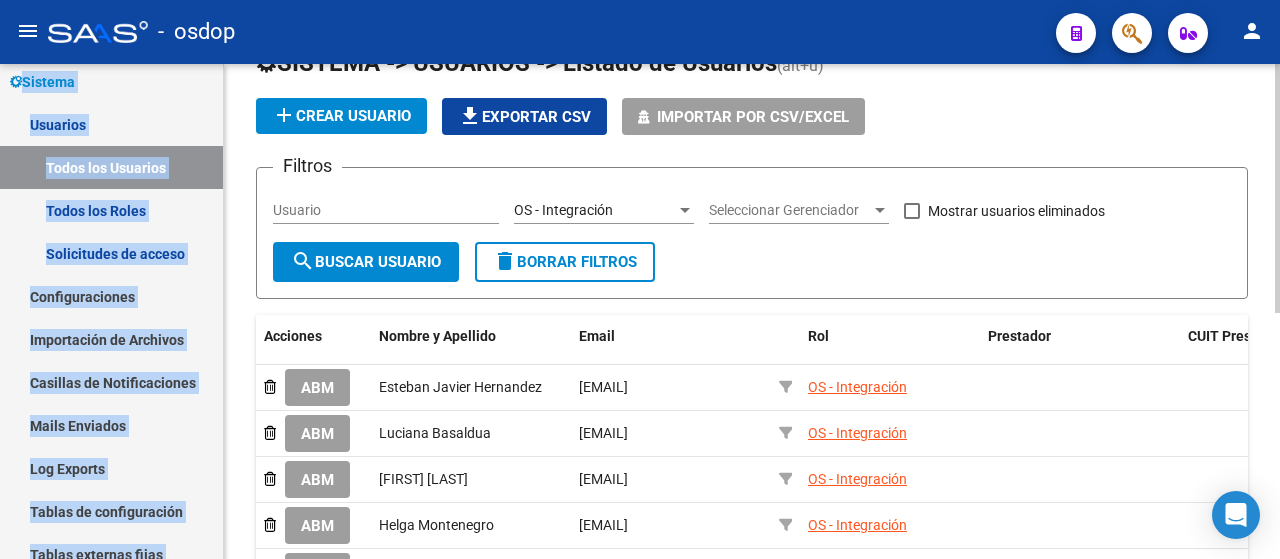 click 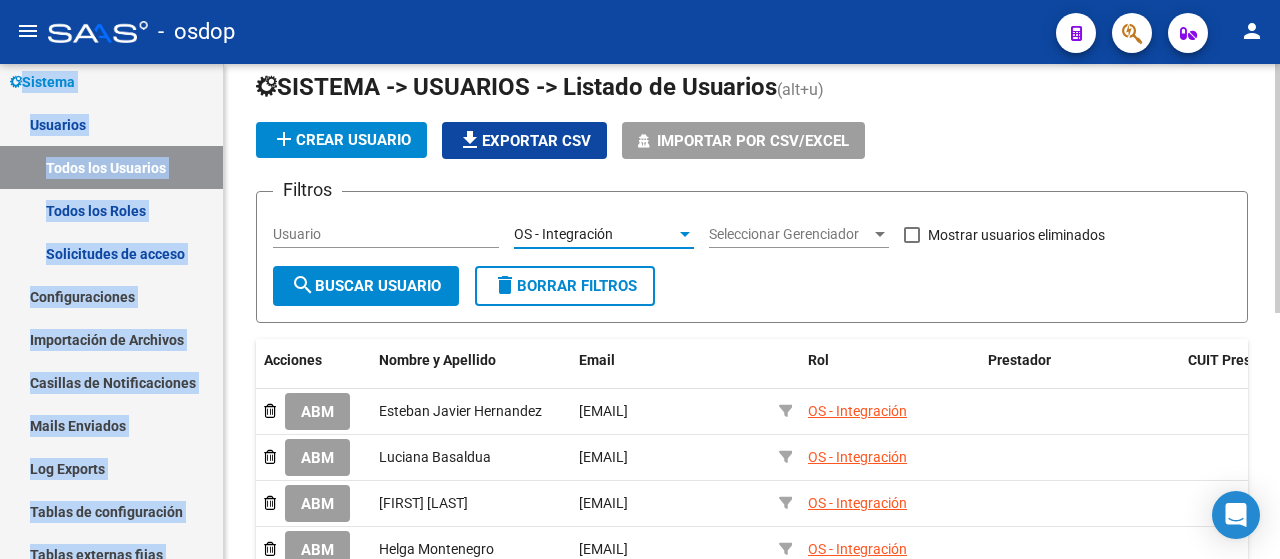drag, startPoint x: 535, startPoint y: 232, endPoint x: 514, endPoint y: 237, distance: 21.587032 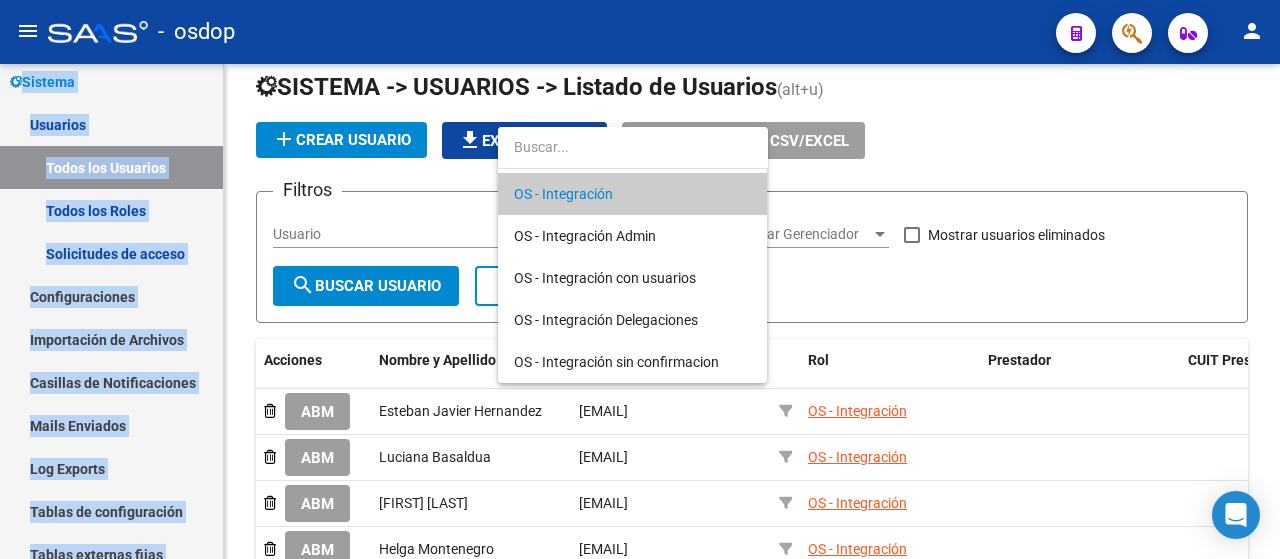 scroll, scrollTop: 40, scrollLeft: 0, axis: vertical 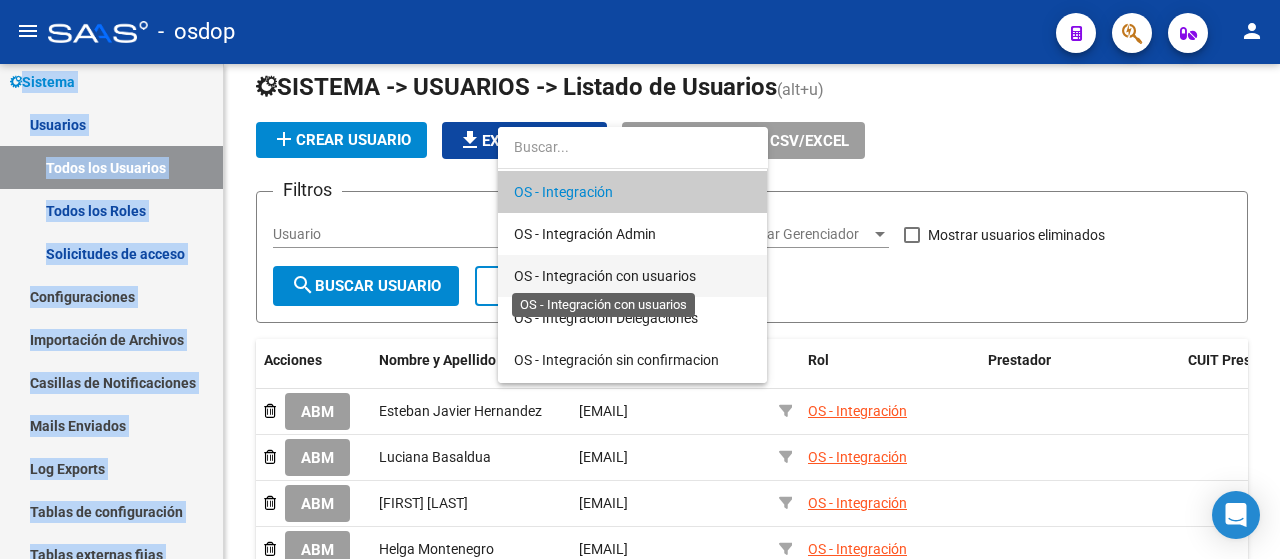 click on "OS - Integración con usuarios" at bounding box center [605, 276] 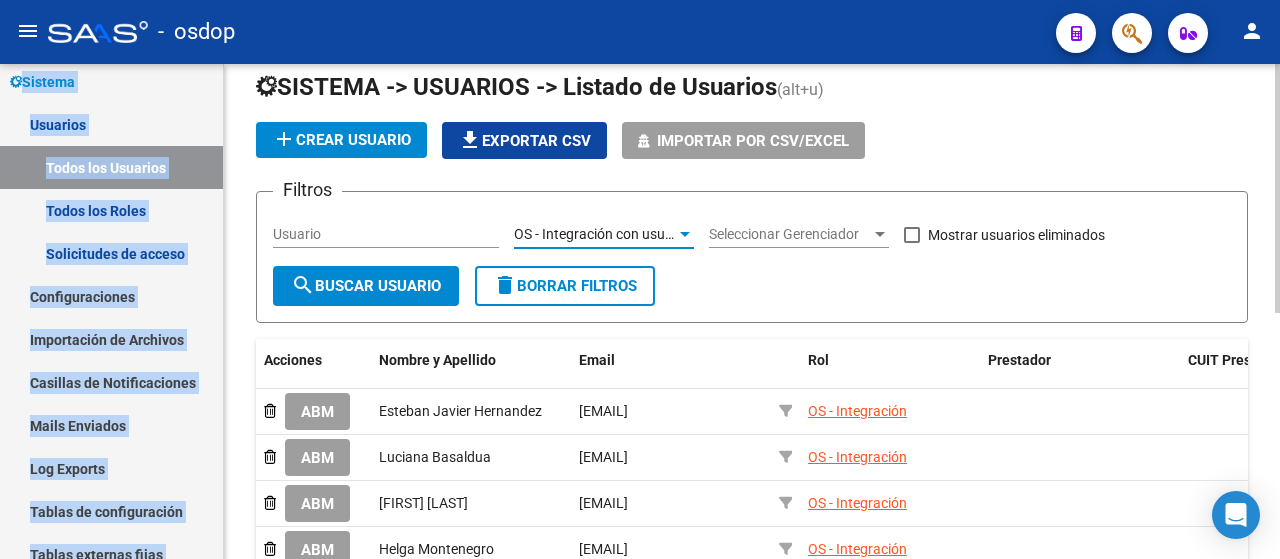 click on "search  Buscar Usuario" 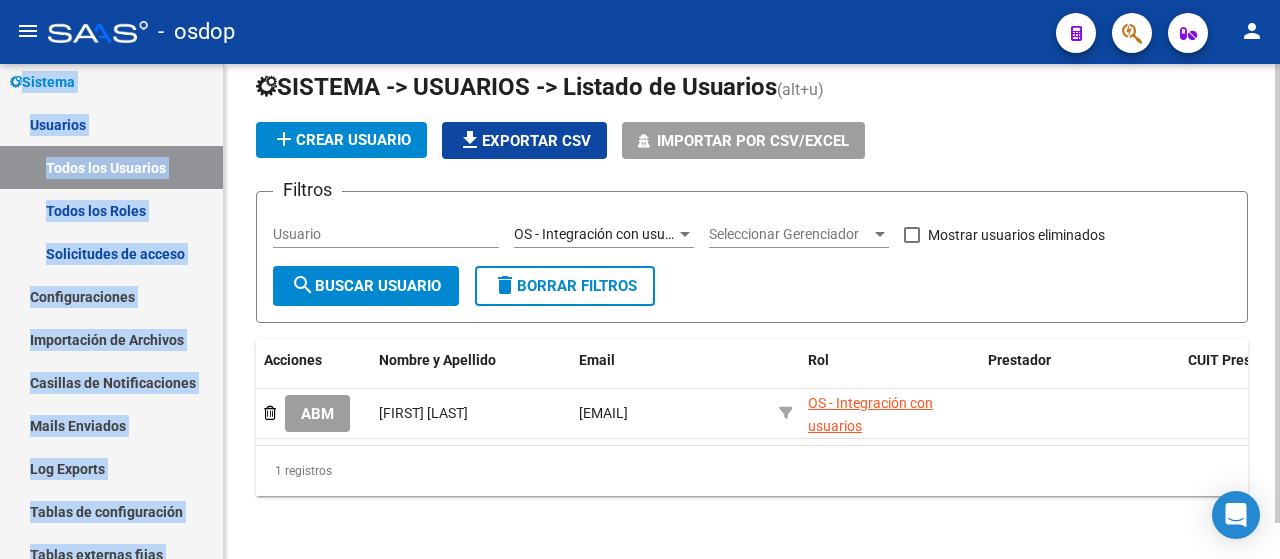 click on "OS - Integración con usuarios Rol" 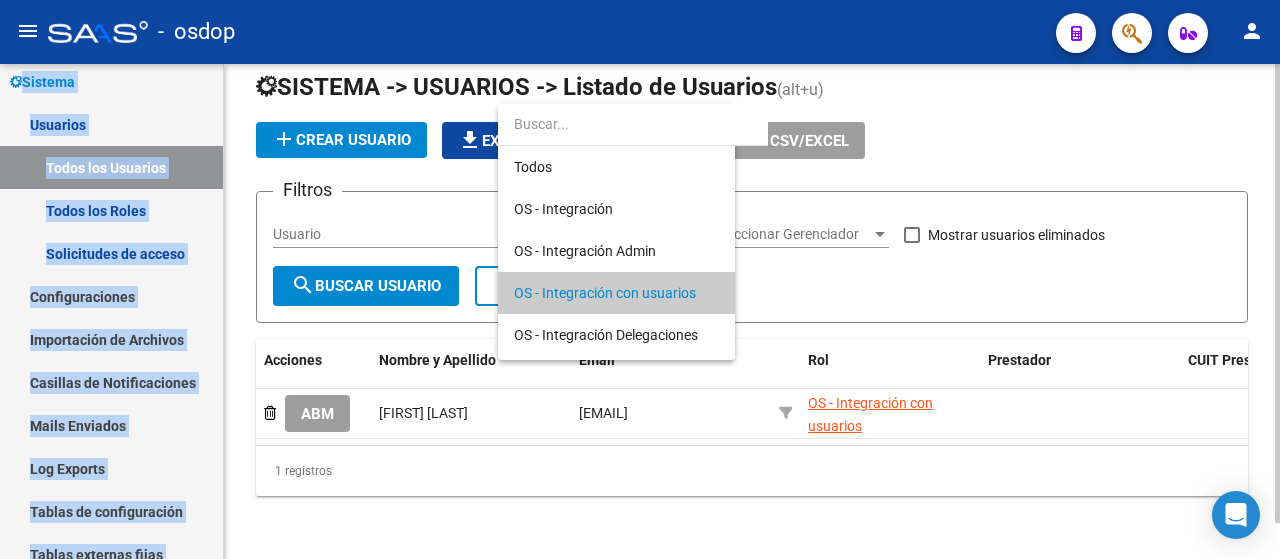 scroll, scrollTop: 61, scrollLeft: 0, axis: vertical 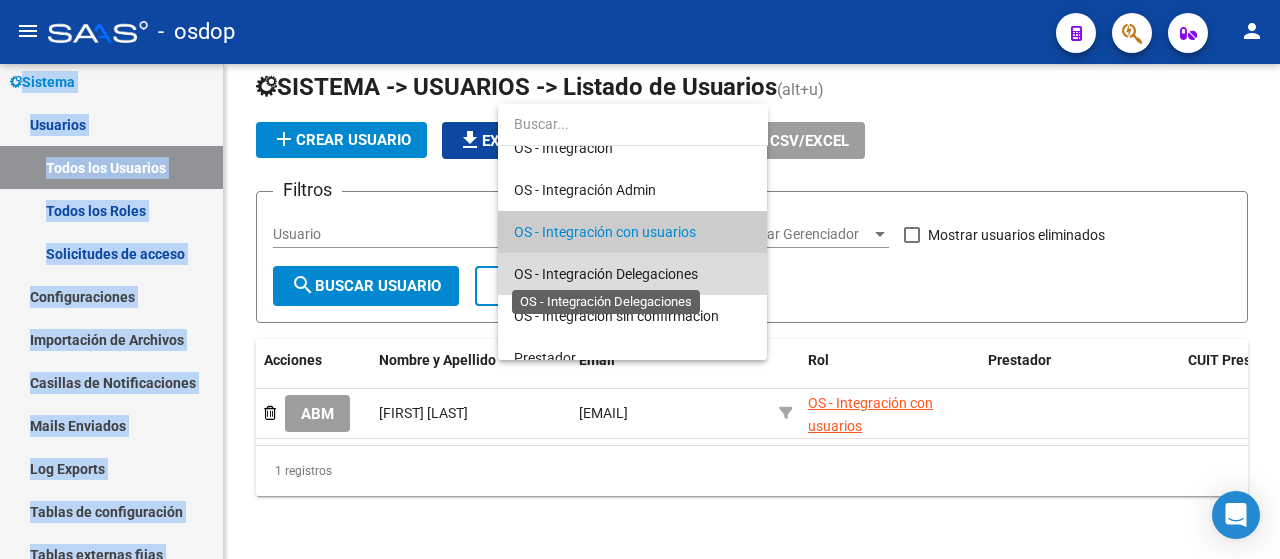 click on "OS - Integración Delegaciones" at bounding box center (606, 274) 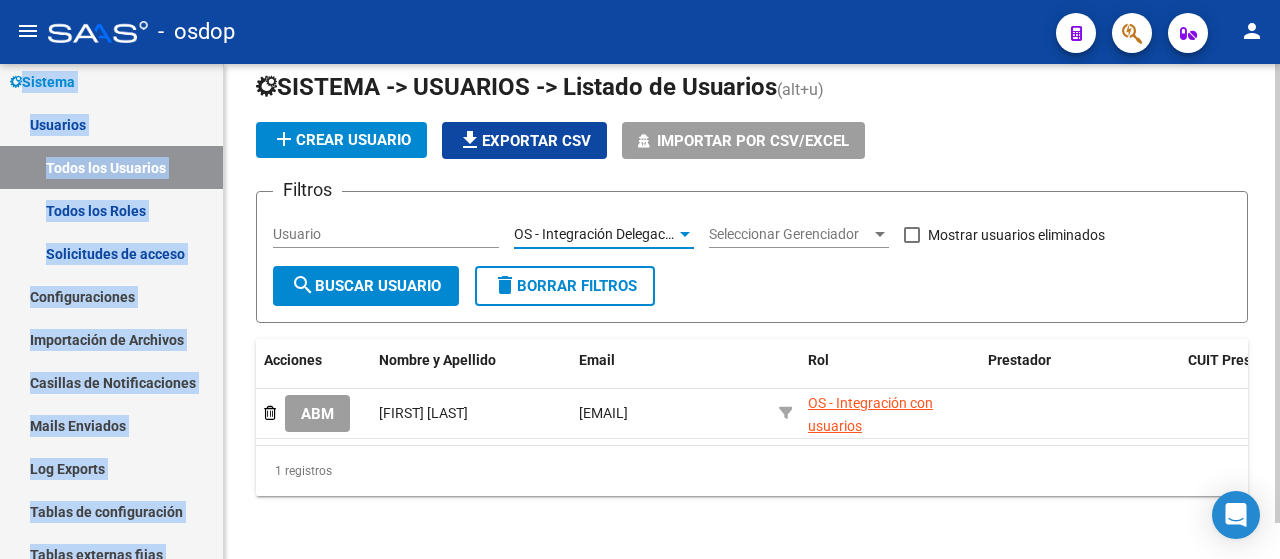 click on "search  Buscar Usuario" 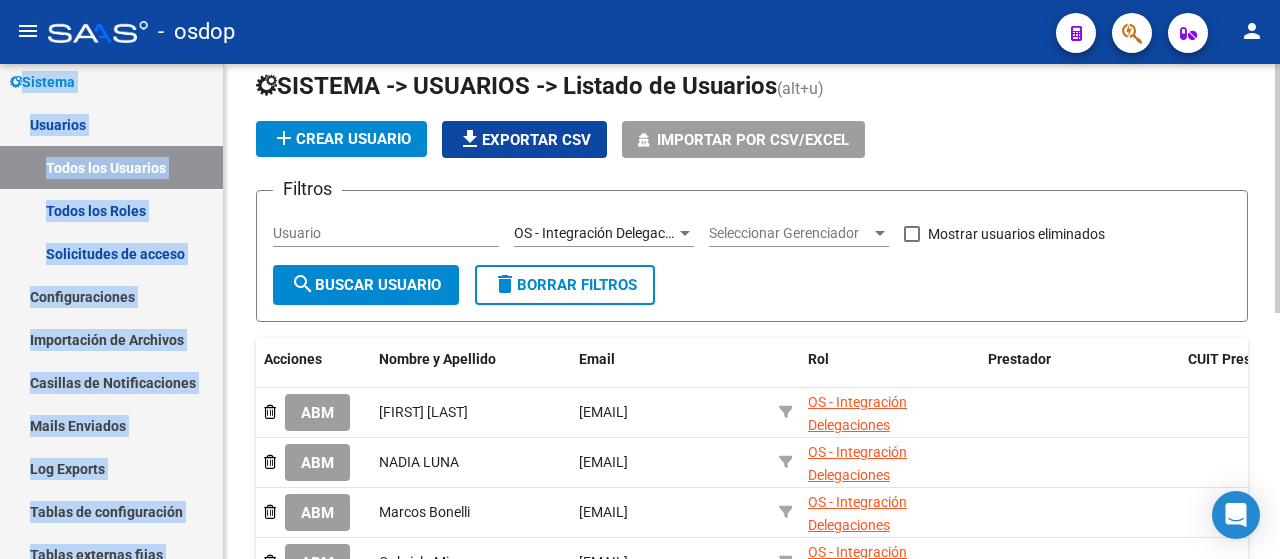 click 